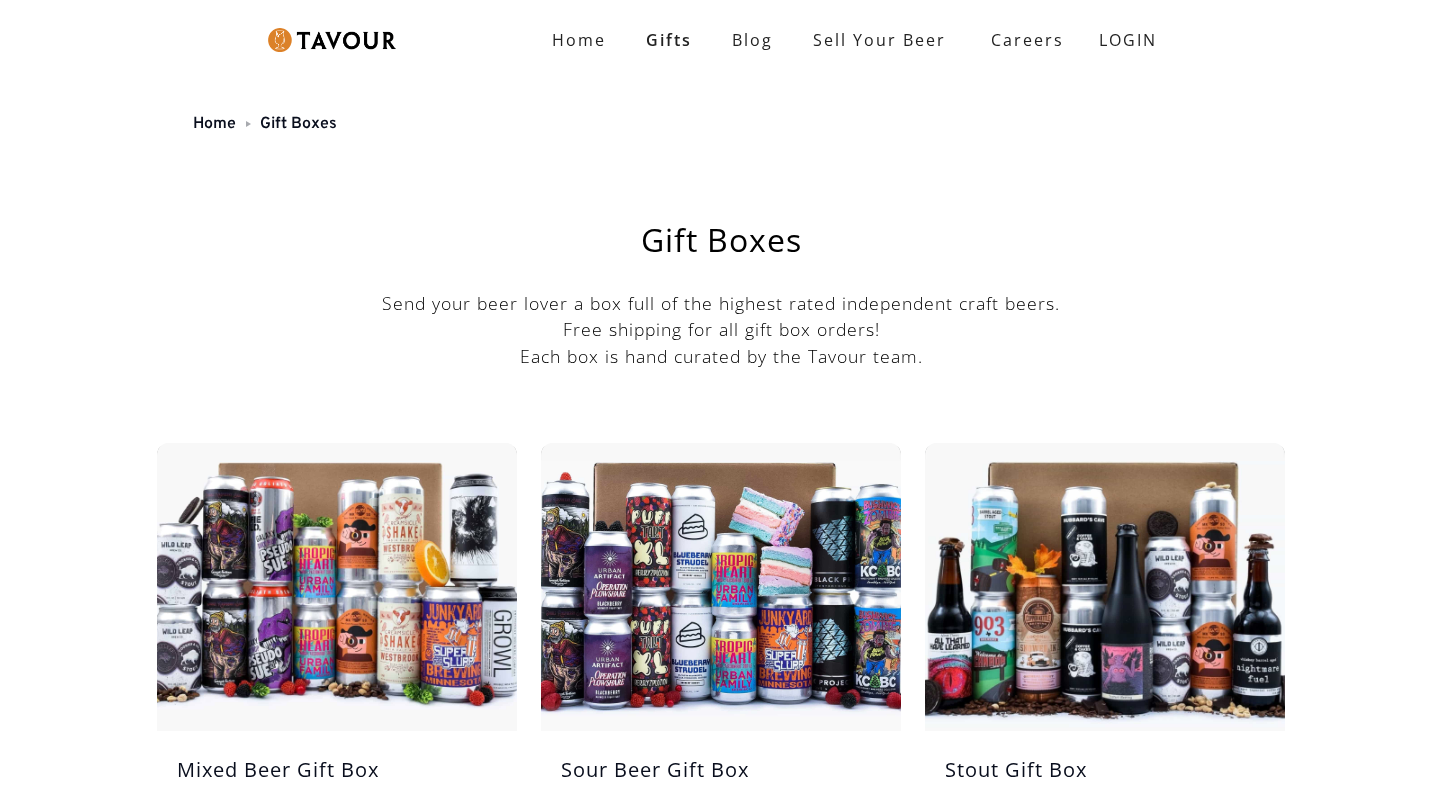 scroll, scrollTop: 0, scrollLeft: 0, axis: both 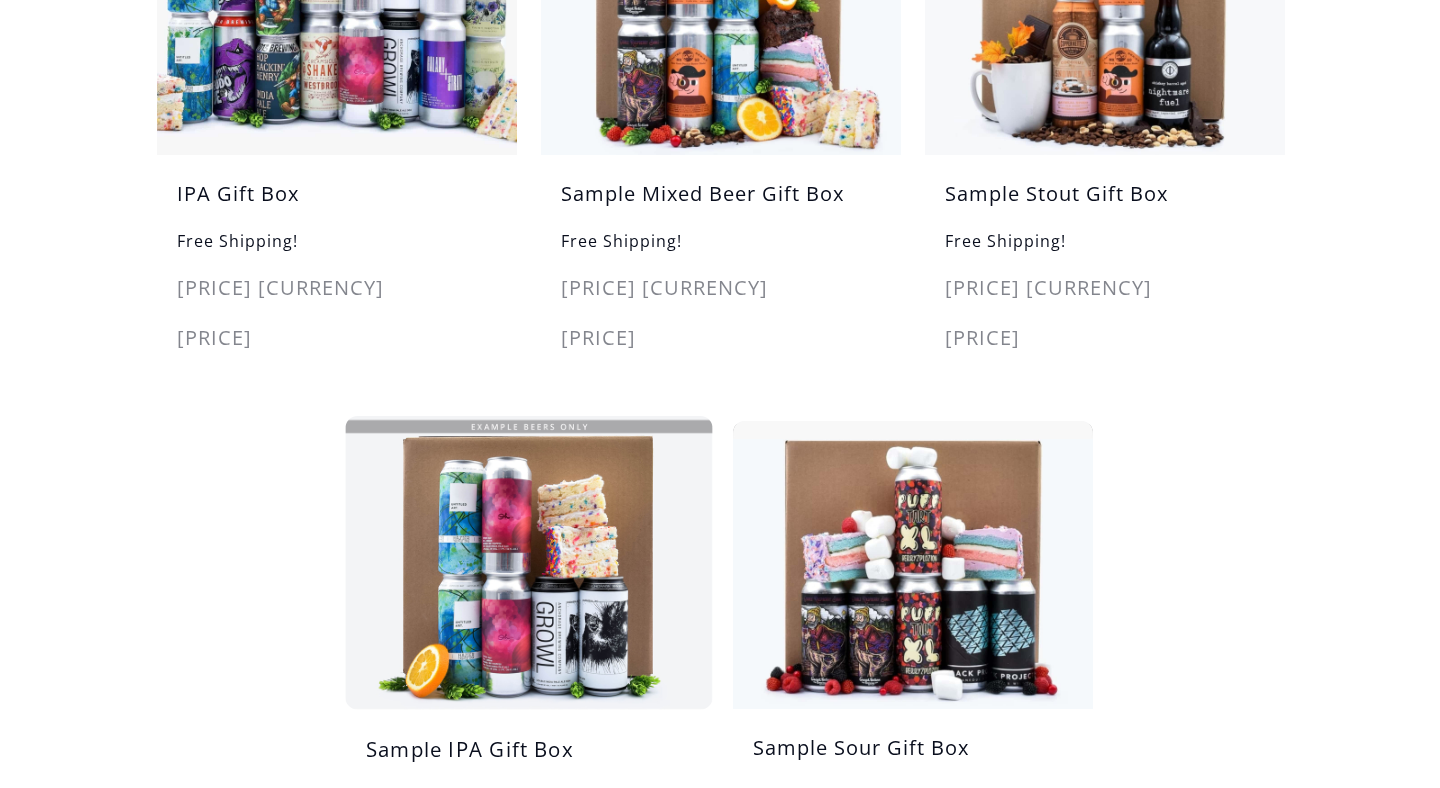 click at bounding box center (529, 563) 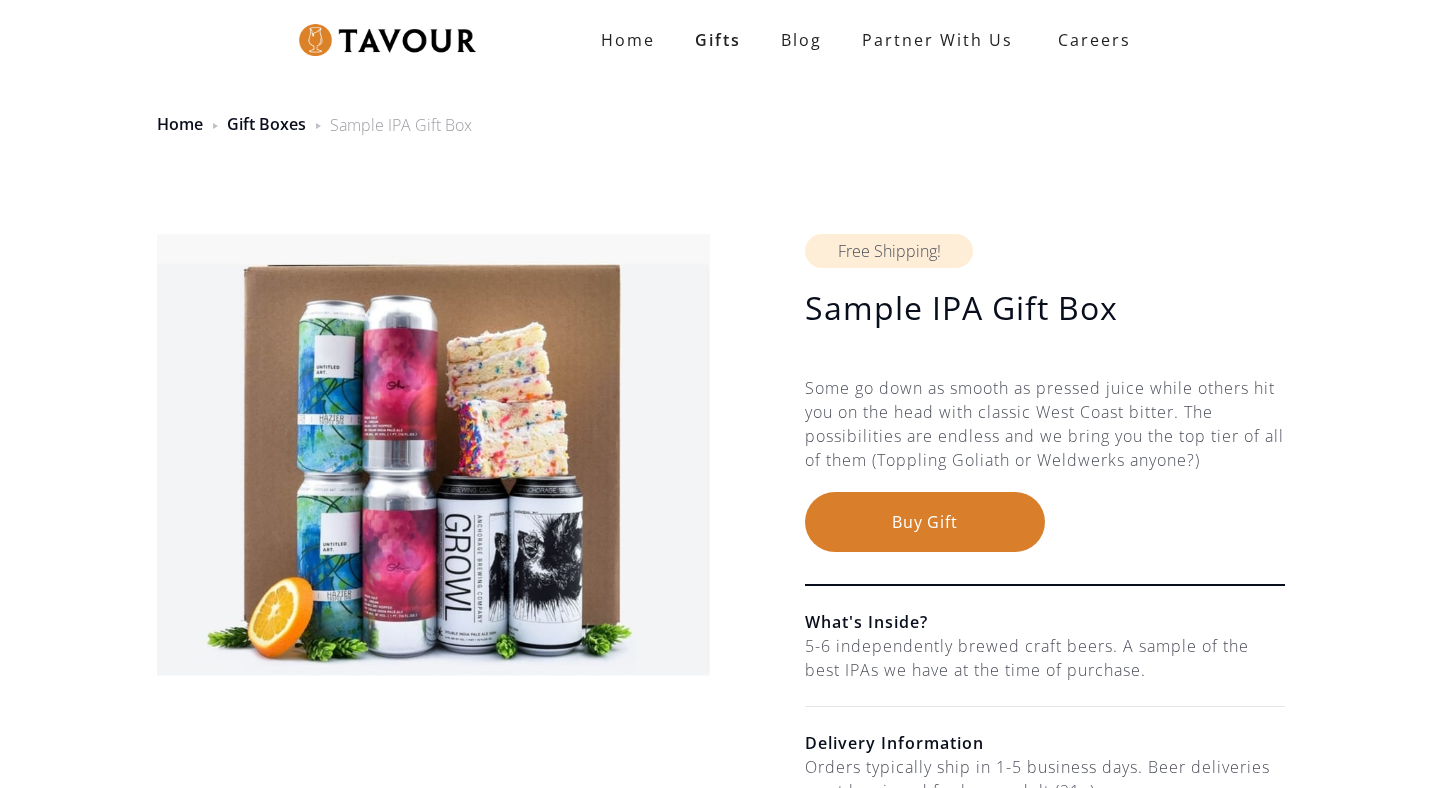 scroll, scrollTop: 0, scrollLeft: 0, axis: both 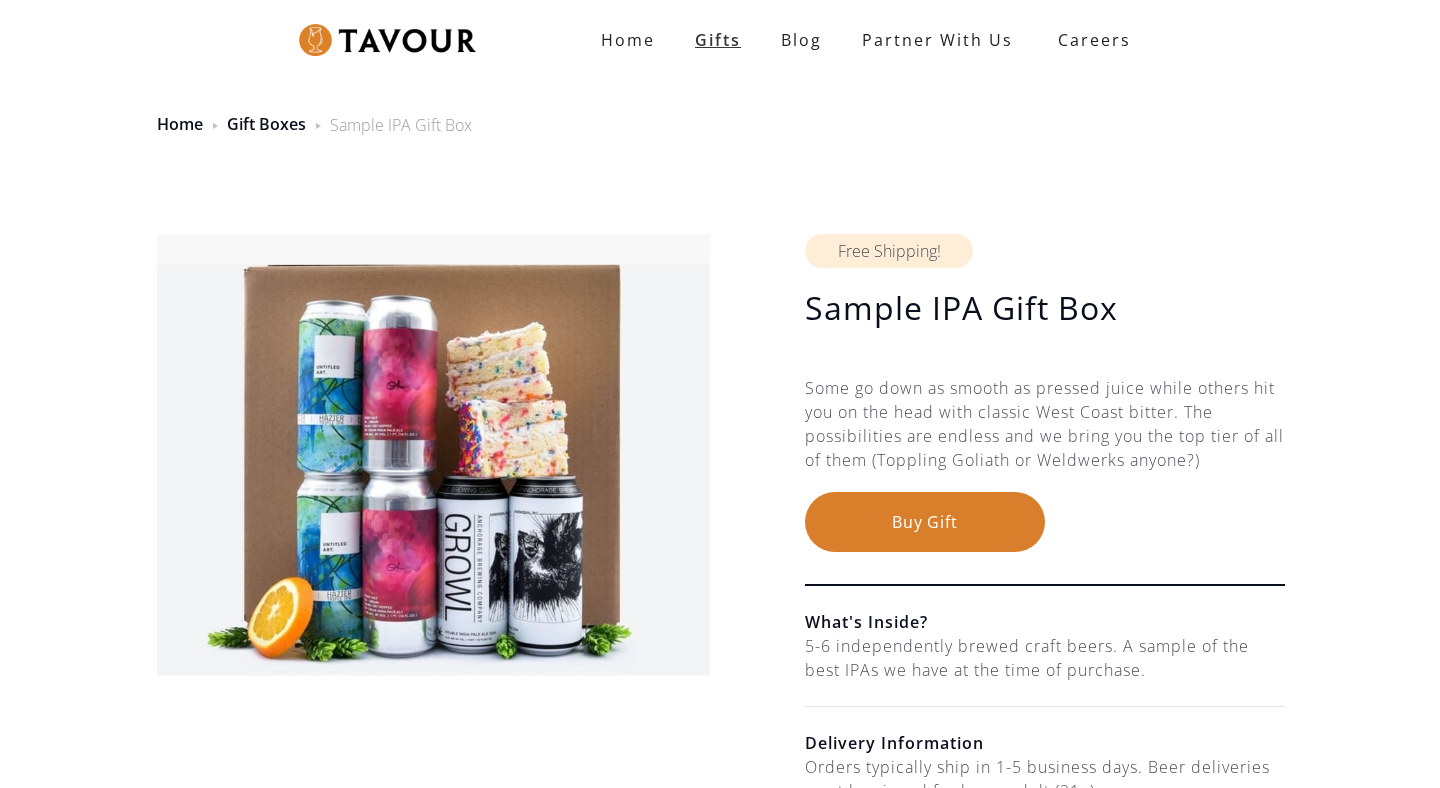click on "Gifts" at bounding box center (718, 40) 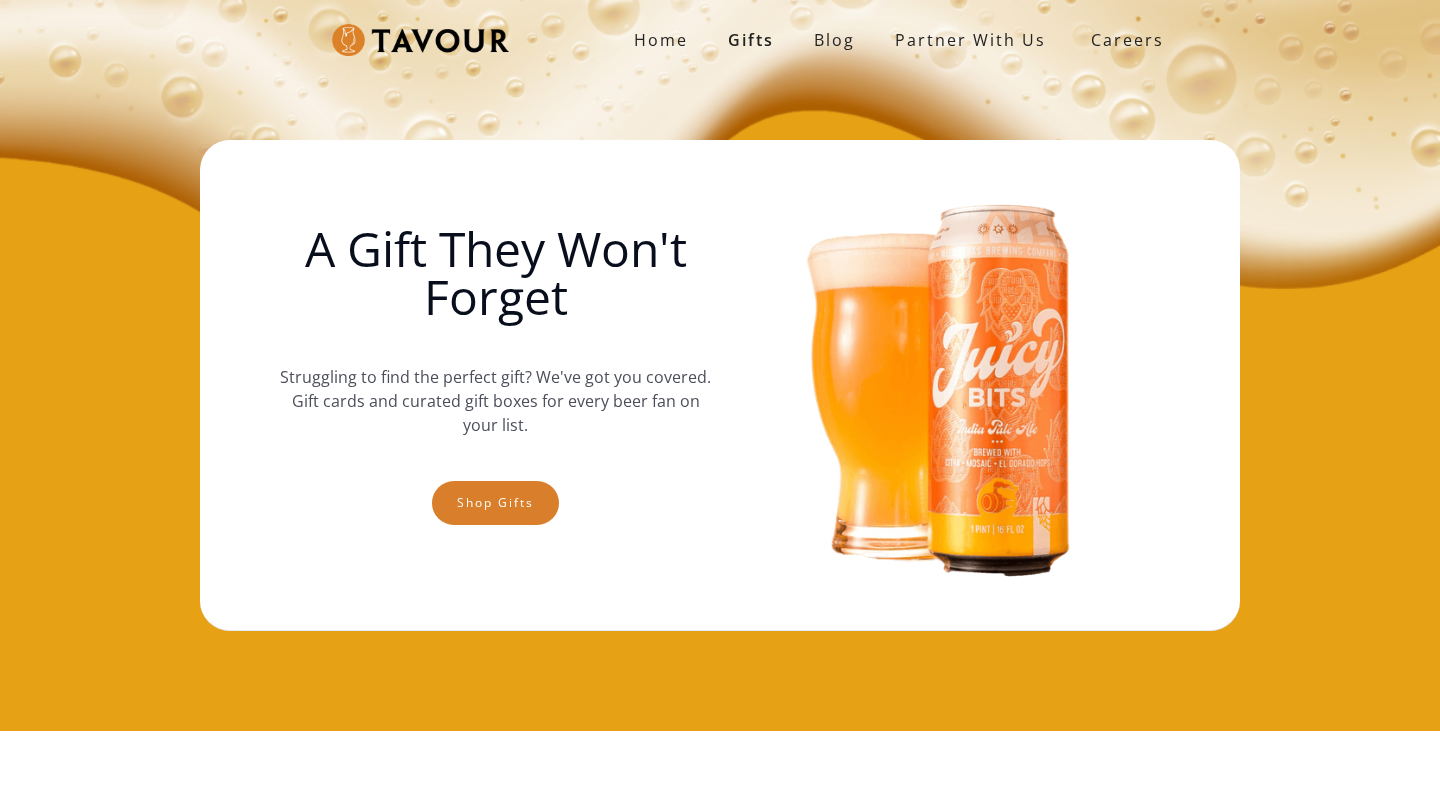 scroll, scrollTop: 0, scrollLeft: 0, axis: both 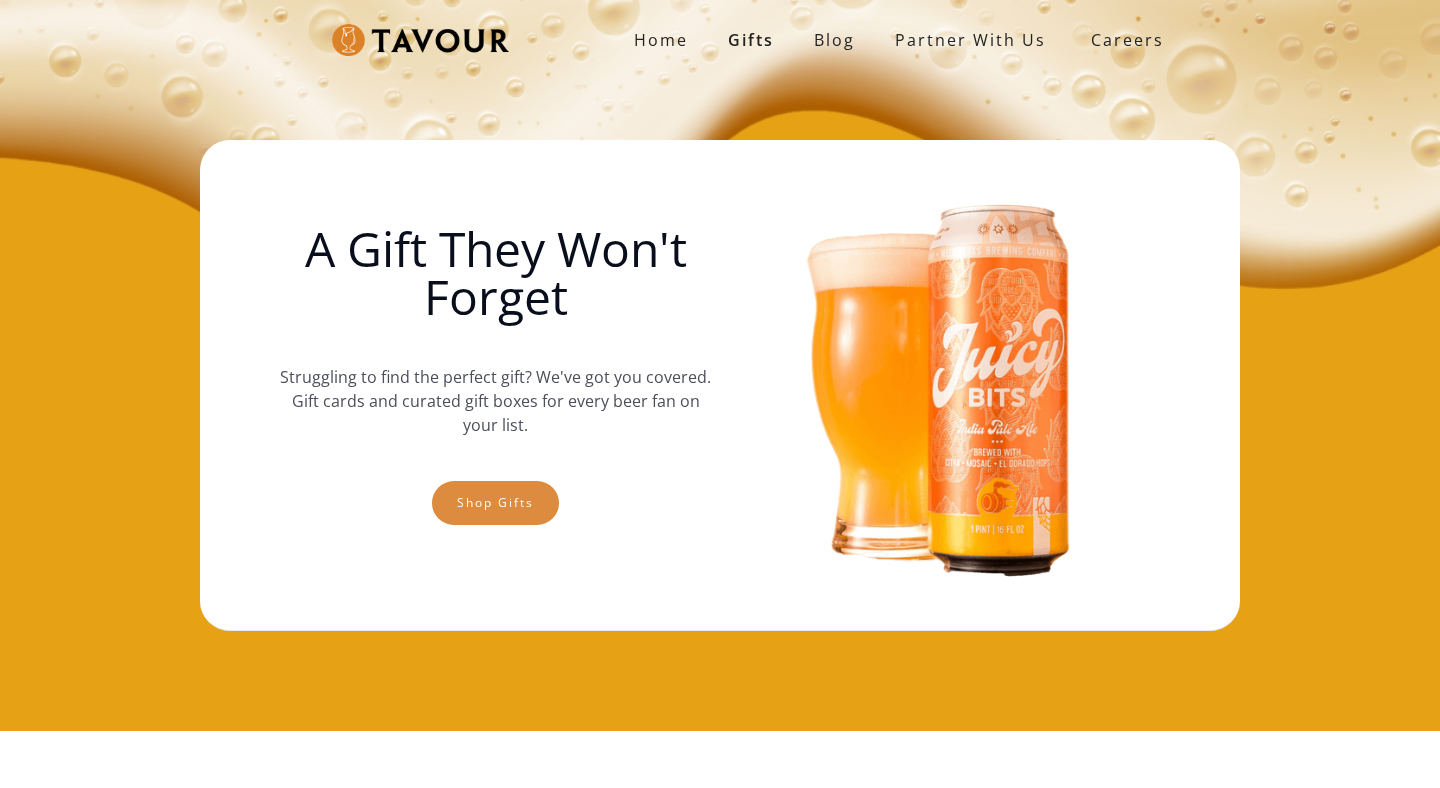 click on "Shop gifts" at bounding box center (495, 503) 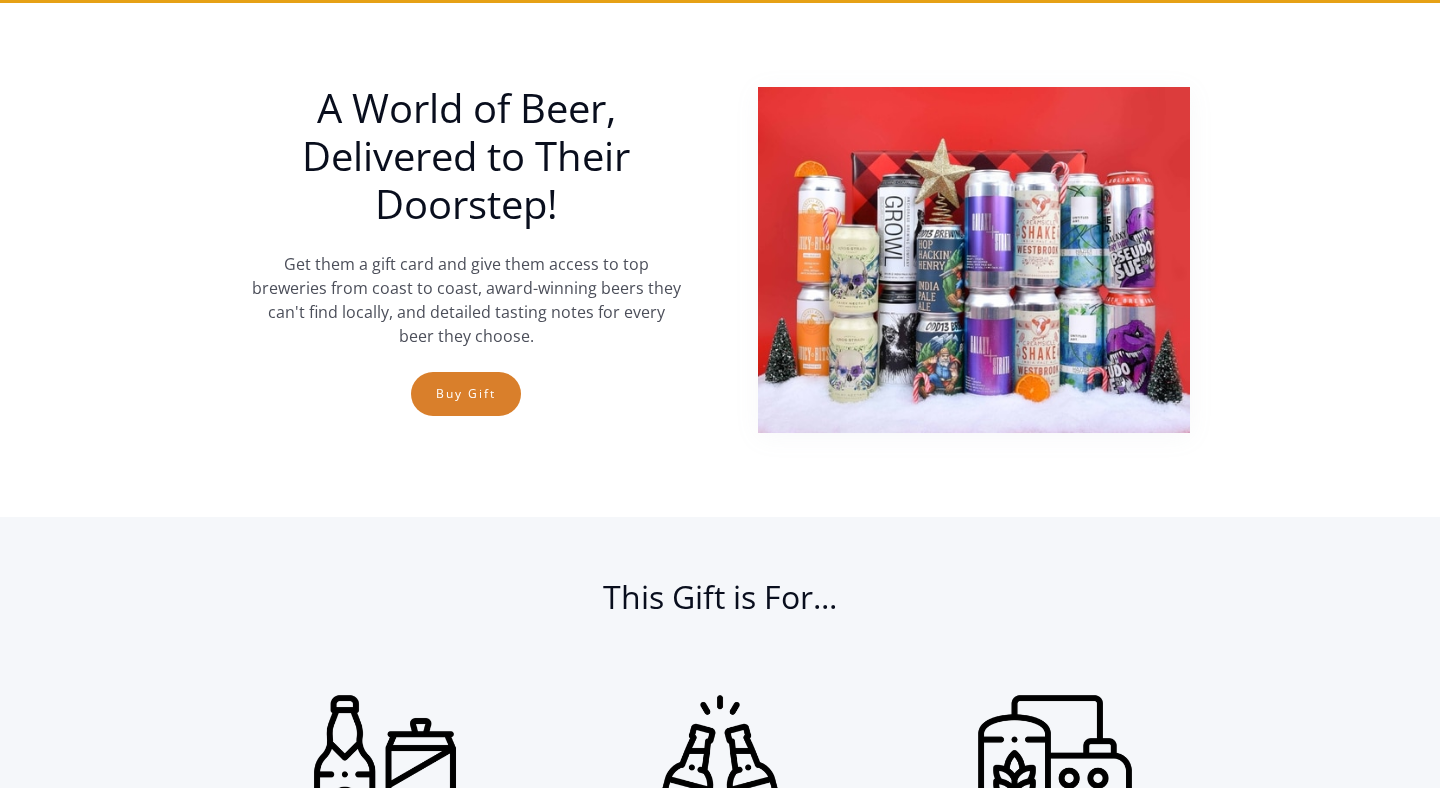 scroll, scrollTop: 731, scrollLeft: 0, axis: vertical 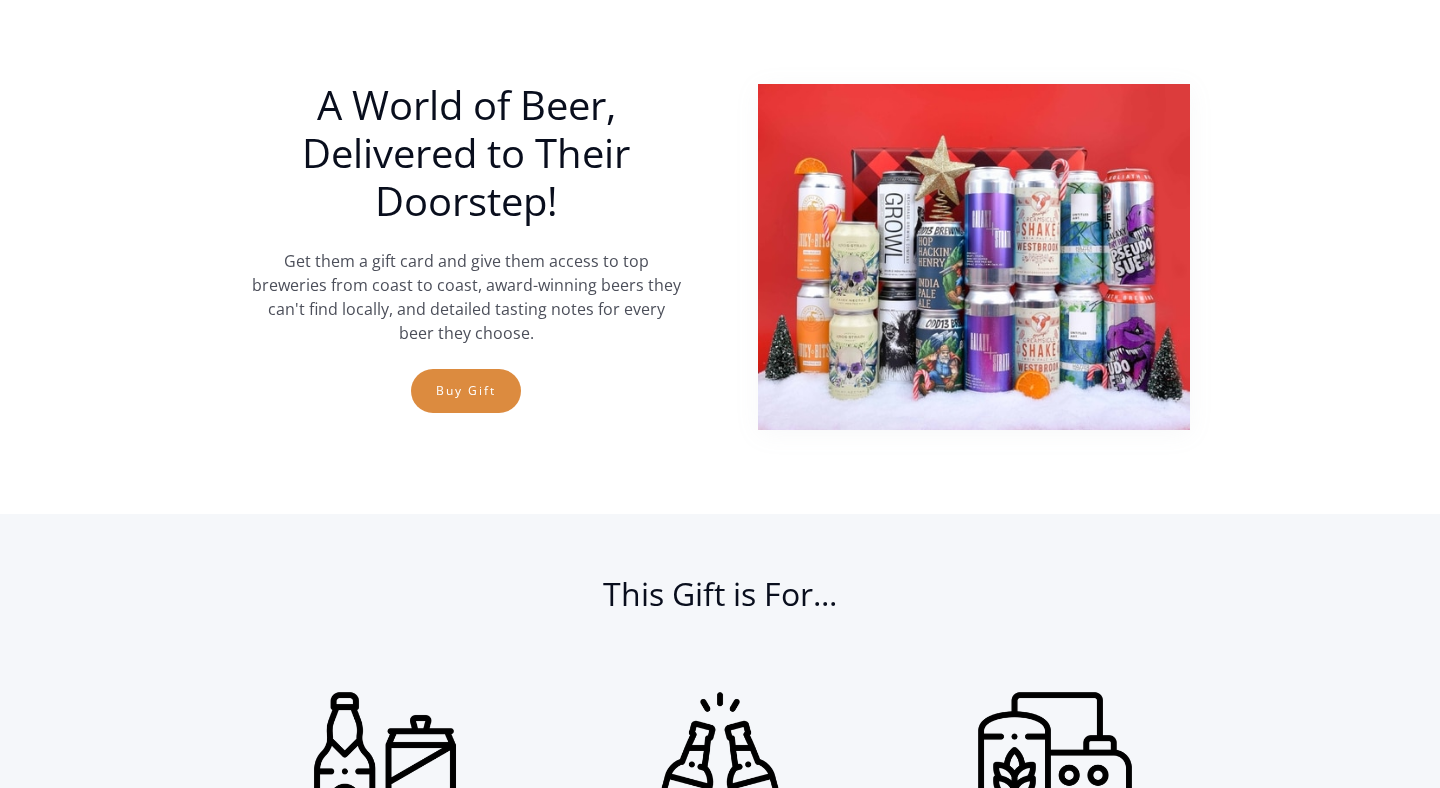 click on "Buy Gift" at bounding box center [466, 391] 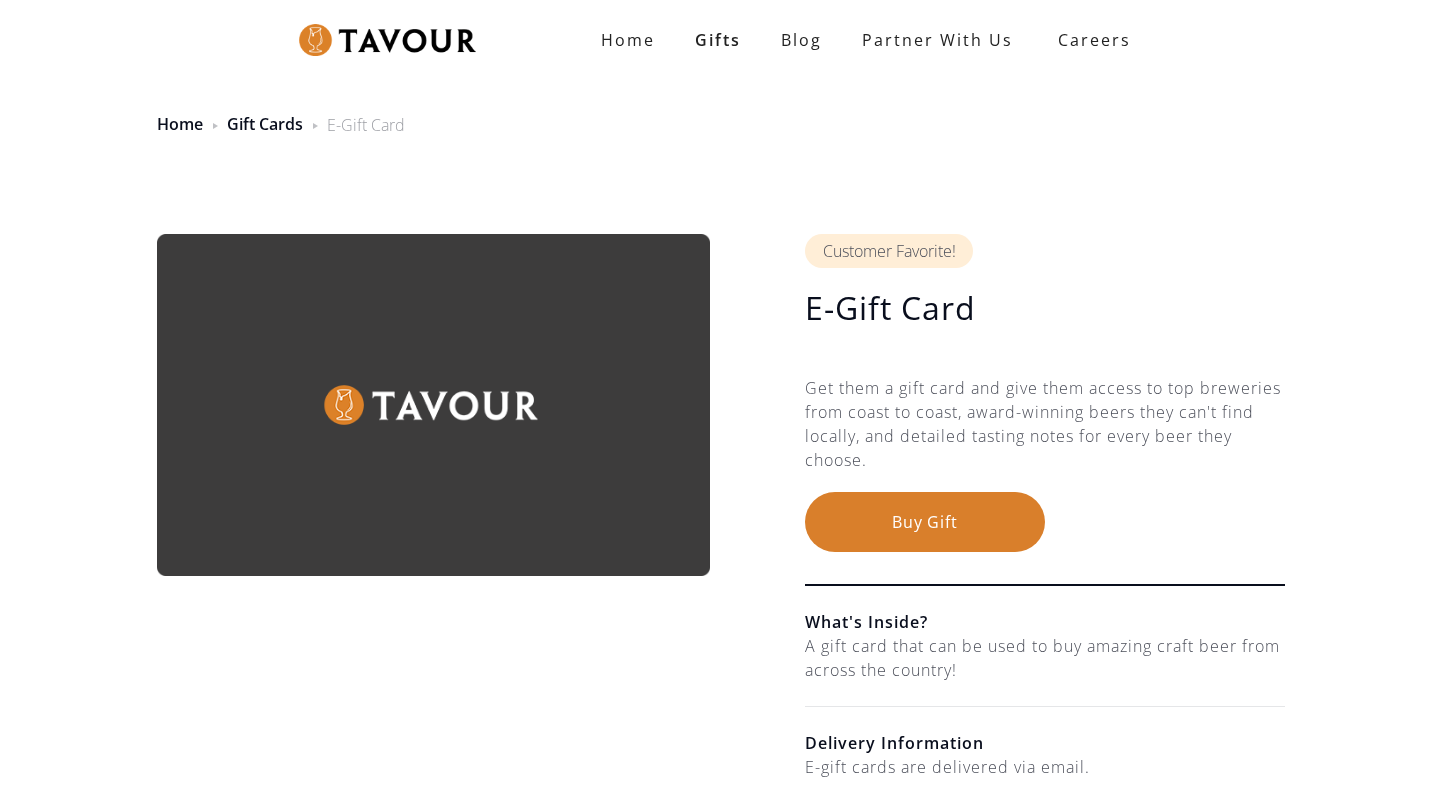 scroll, scrollTop: 0, scrollLeft: 0, axis: both 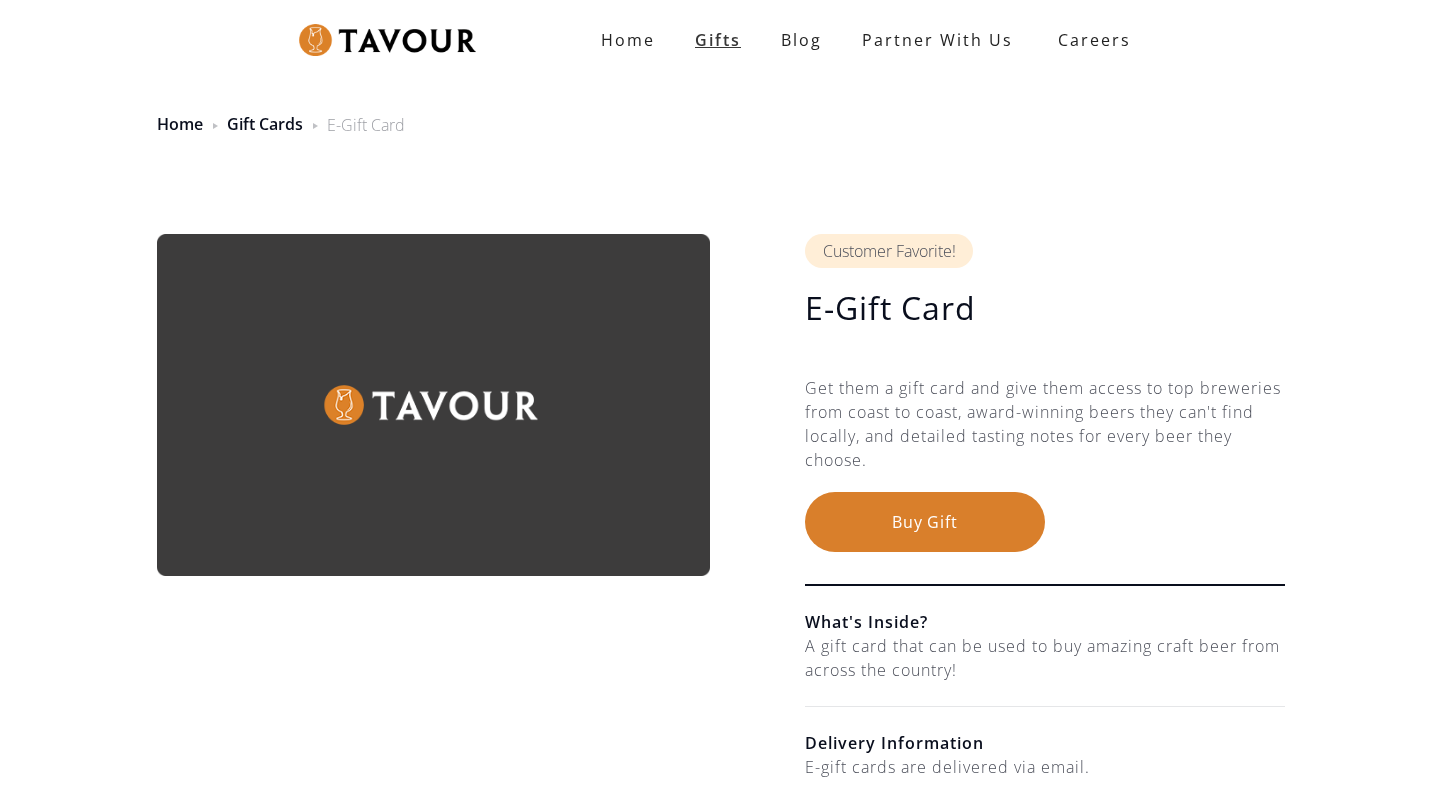 click on "Gifts" at bounding box center [718, 40] 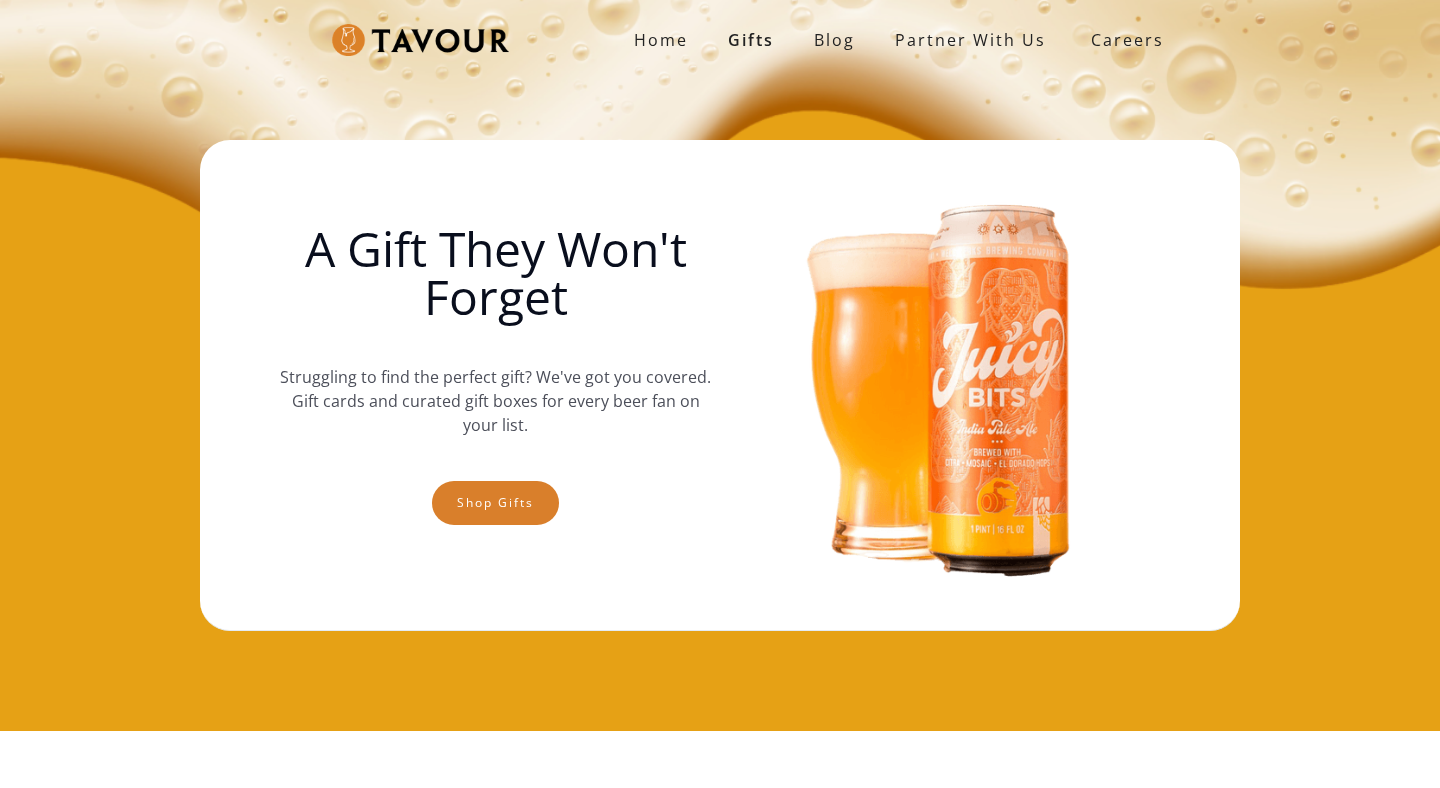 scroll, scrollTop: 0, scrollLeft: 0, axis: both 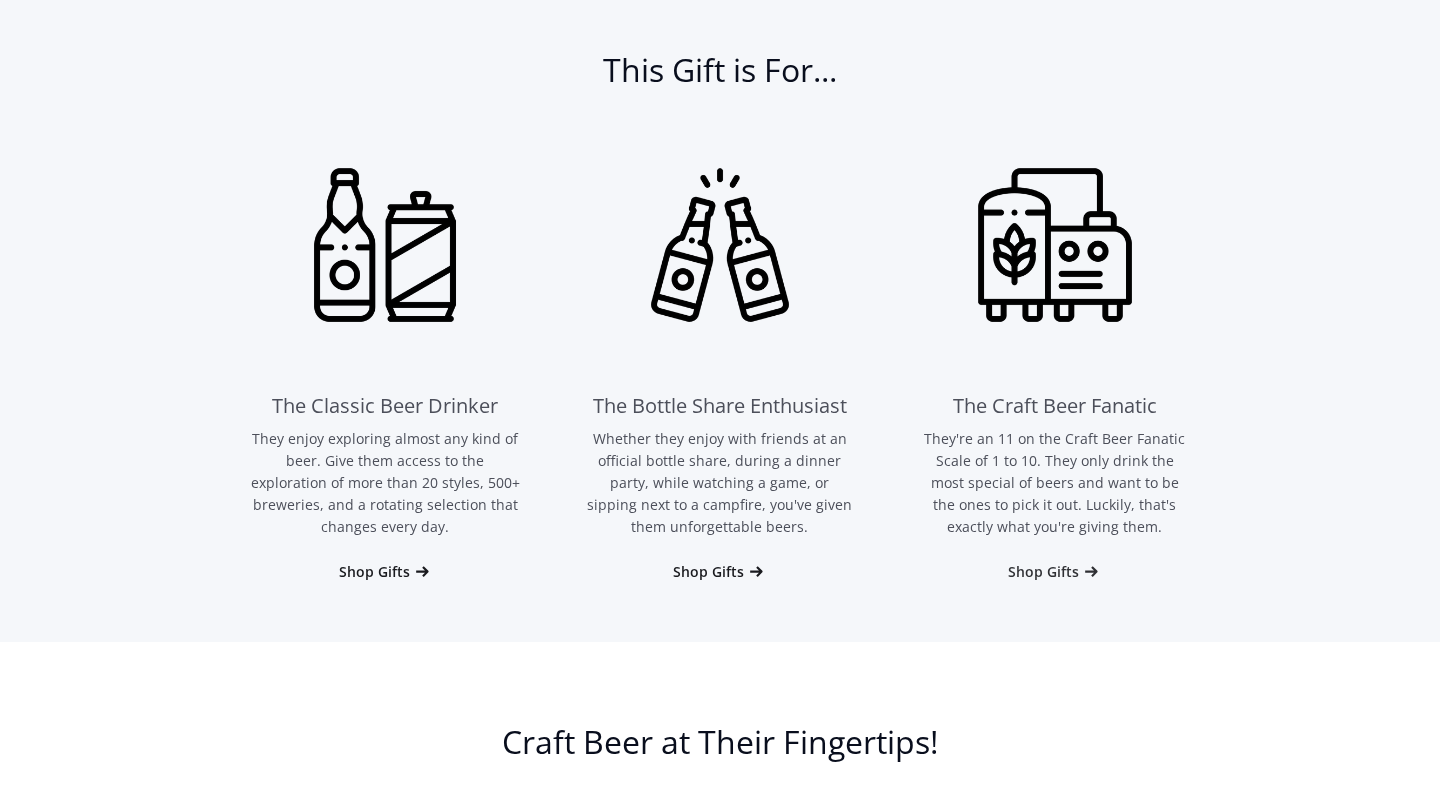 click on "Shop Gifts" at bounding box center [1043, 572] 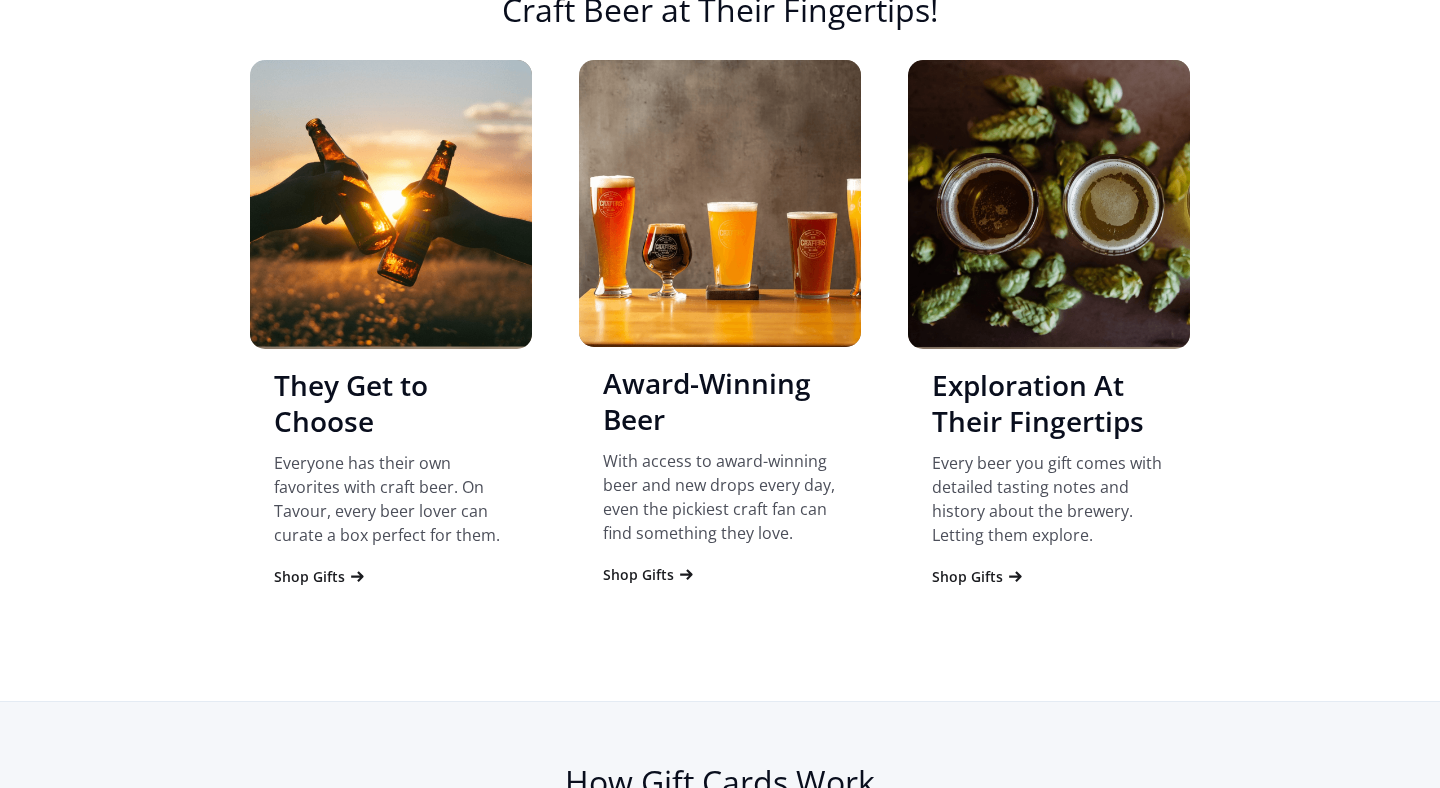 scroll, scrollTop: 1988, scrollLeft: 0, axis: vertical 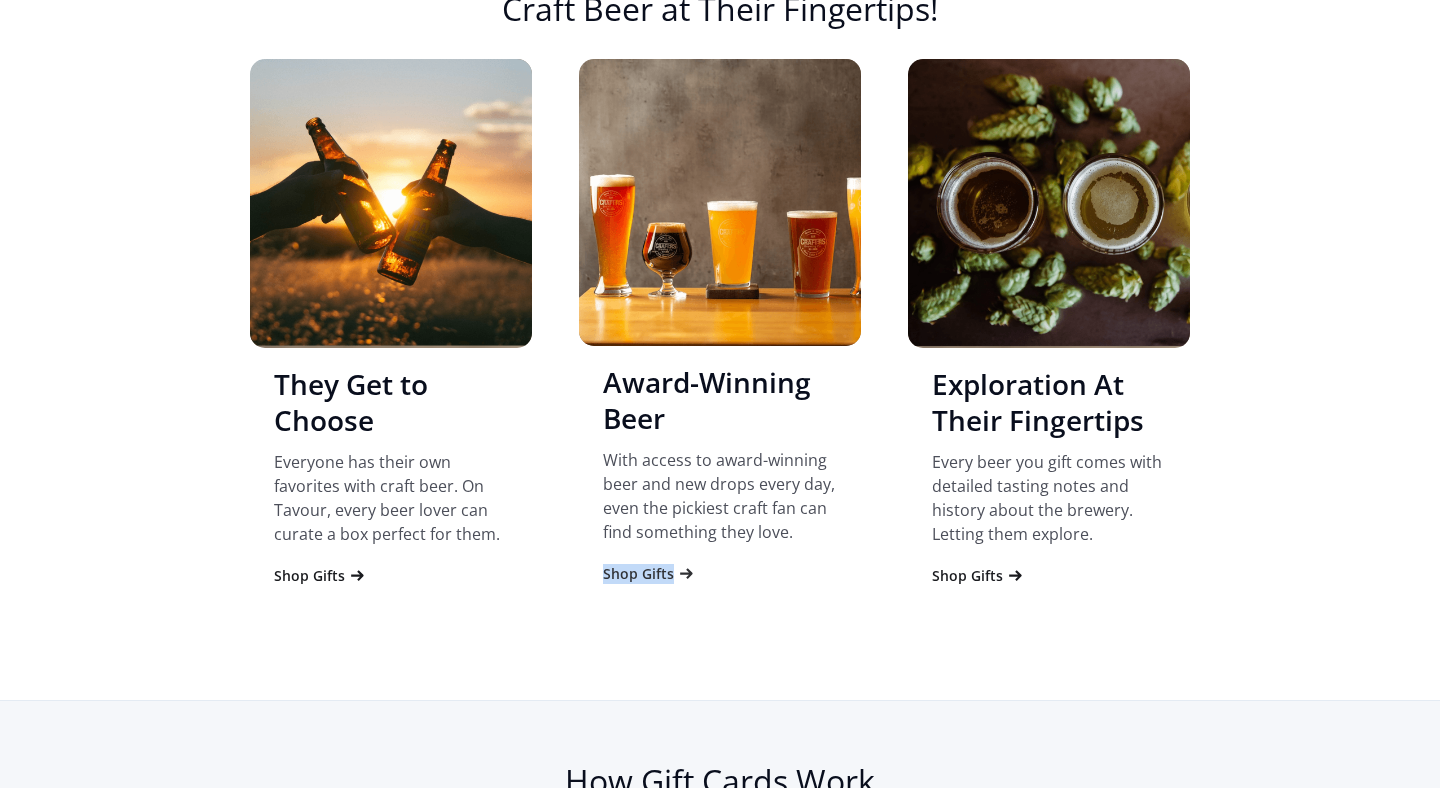 click on "Shop Gifts" at bounding box center [638, 574] 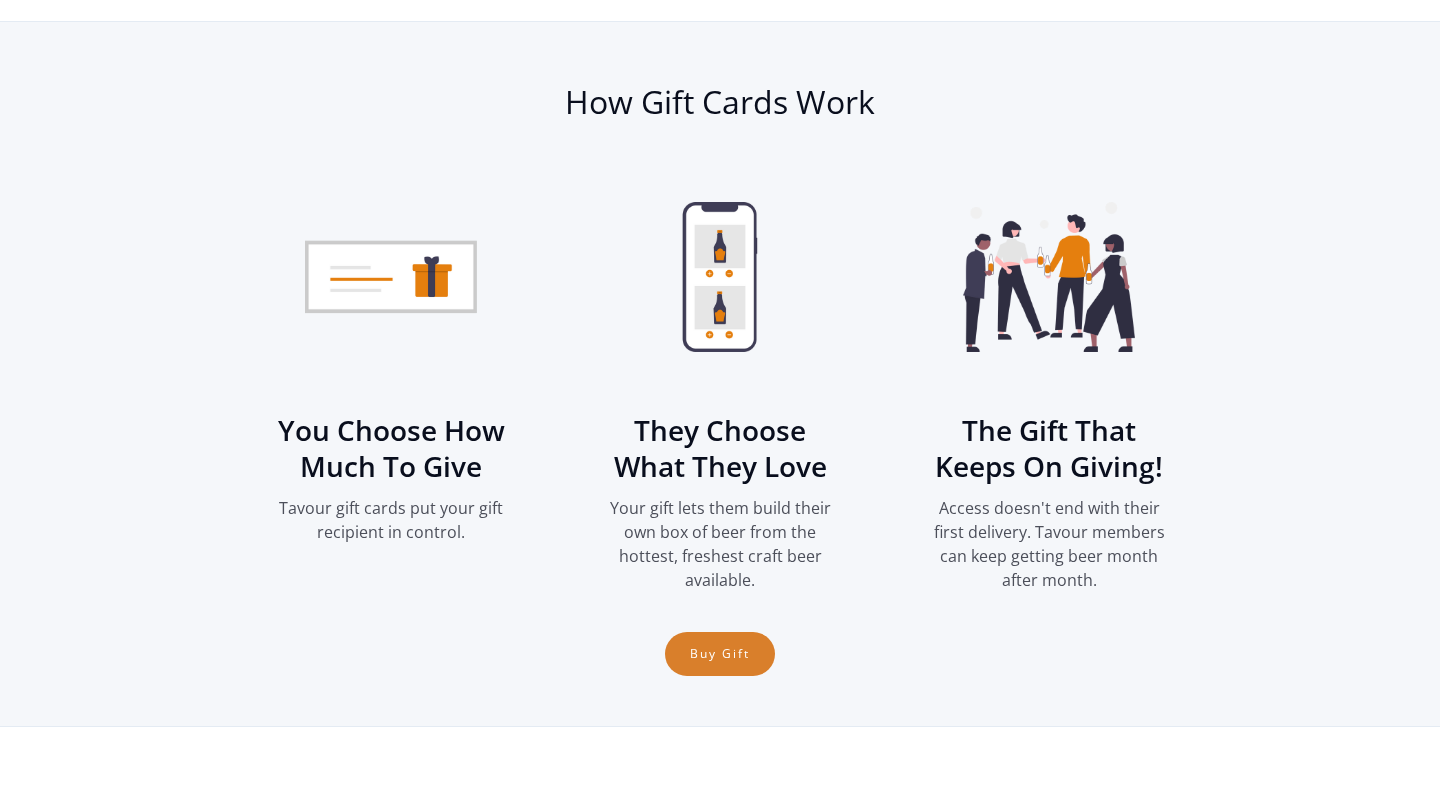 scroll, scrollTop: 2688, scrollLeft: 0, axis: vertical 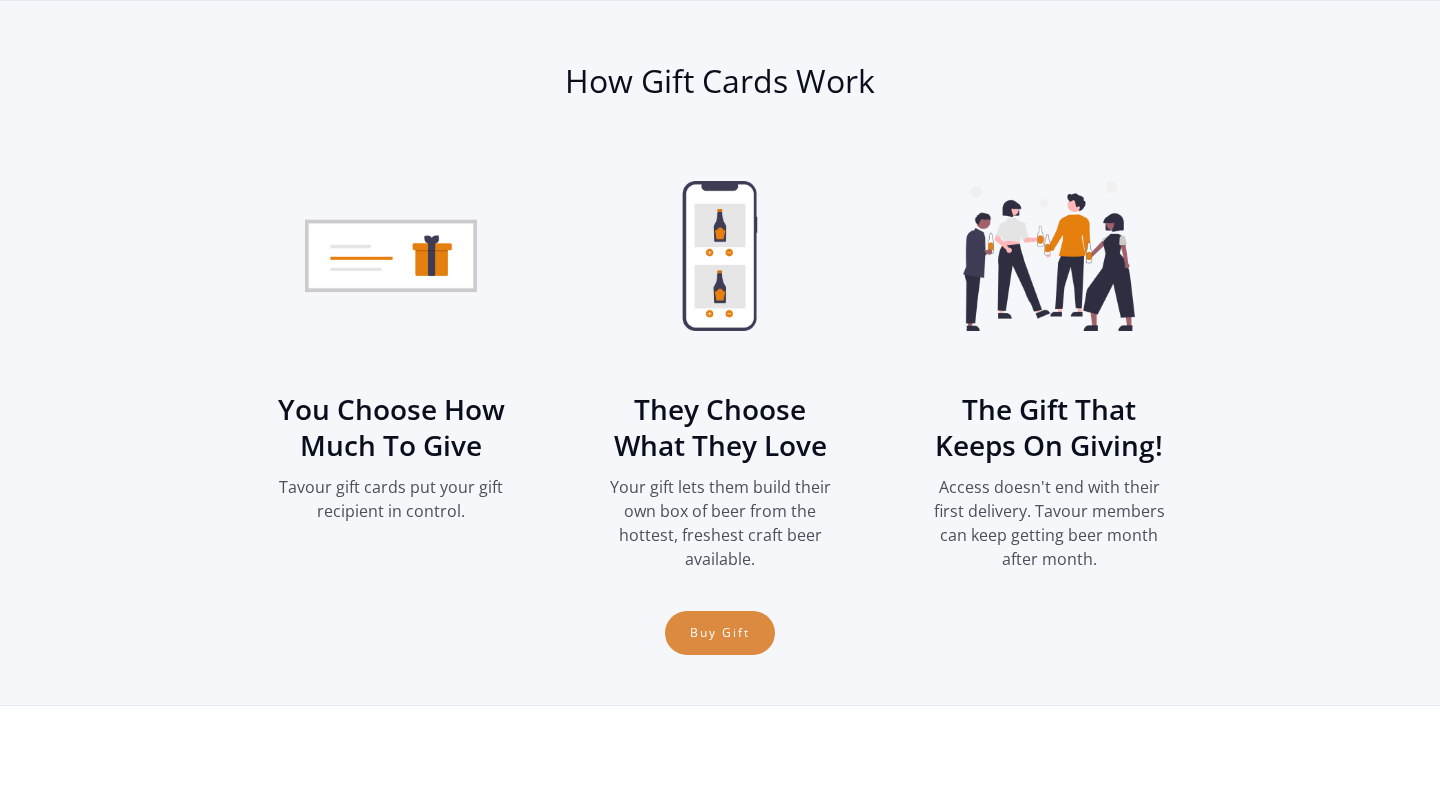 click on "Buy Gift" at bounding box center [720, 633] 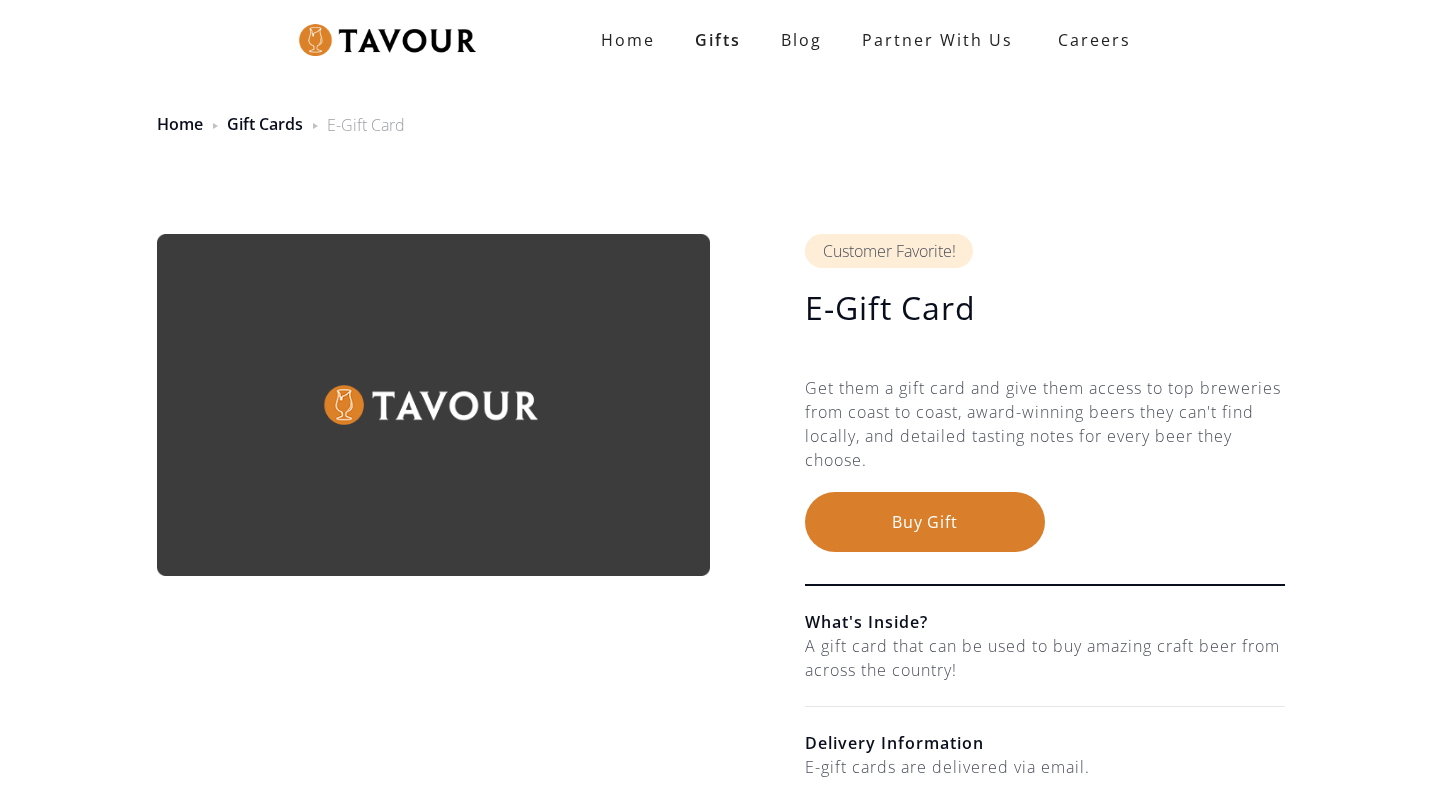 scroll, scrollTop: 0, scrollLeft: 0, axis: both 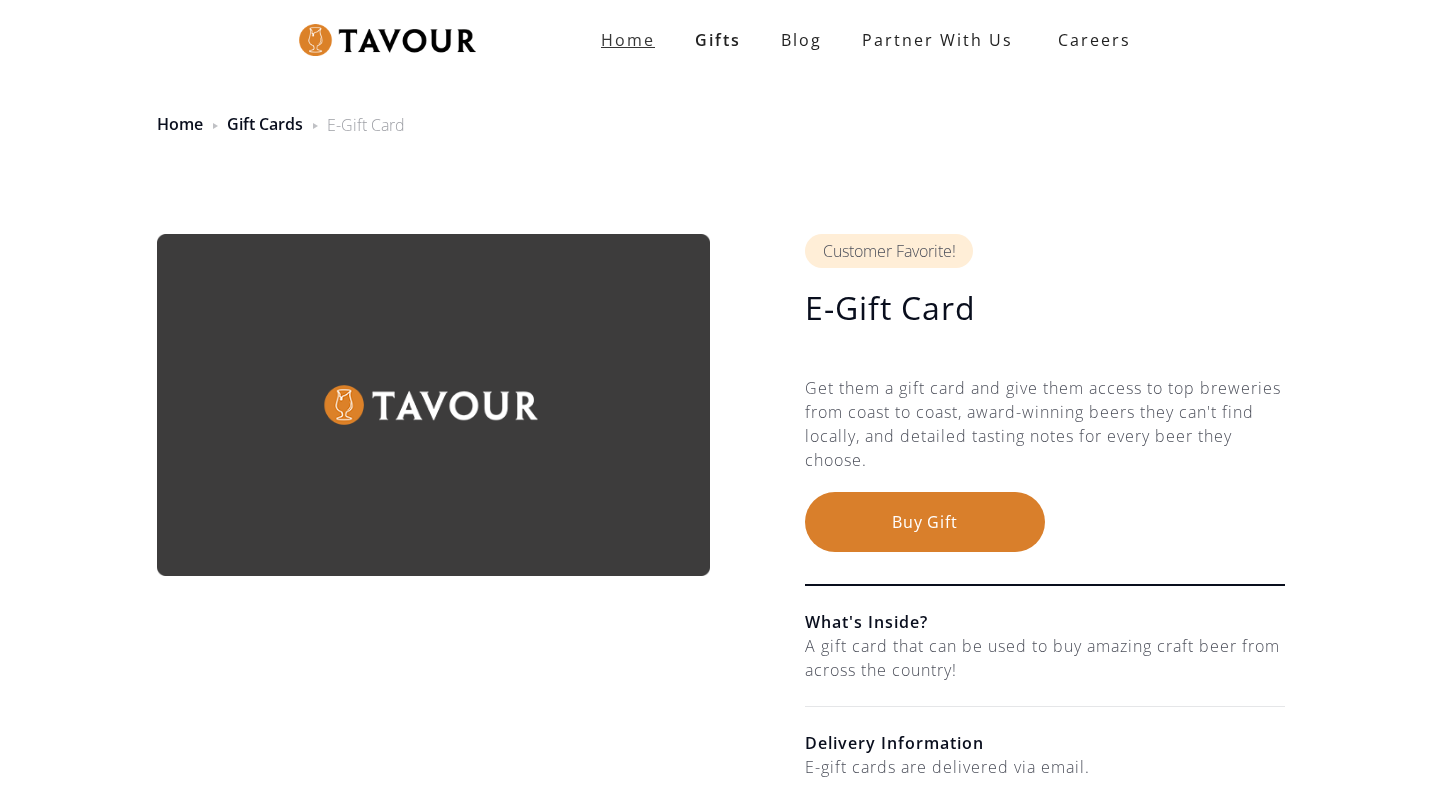 click on "Home" at bounding box center (628, 40) 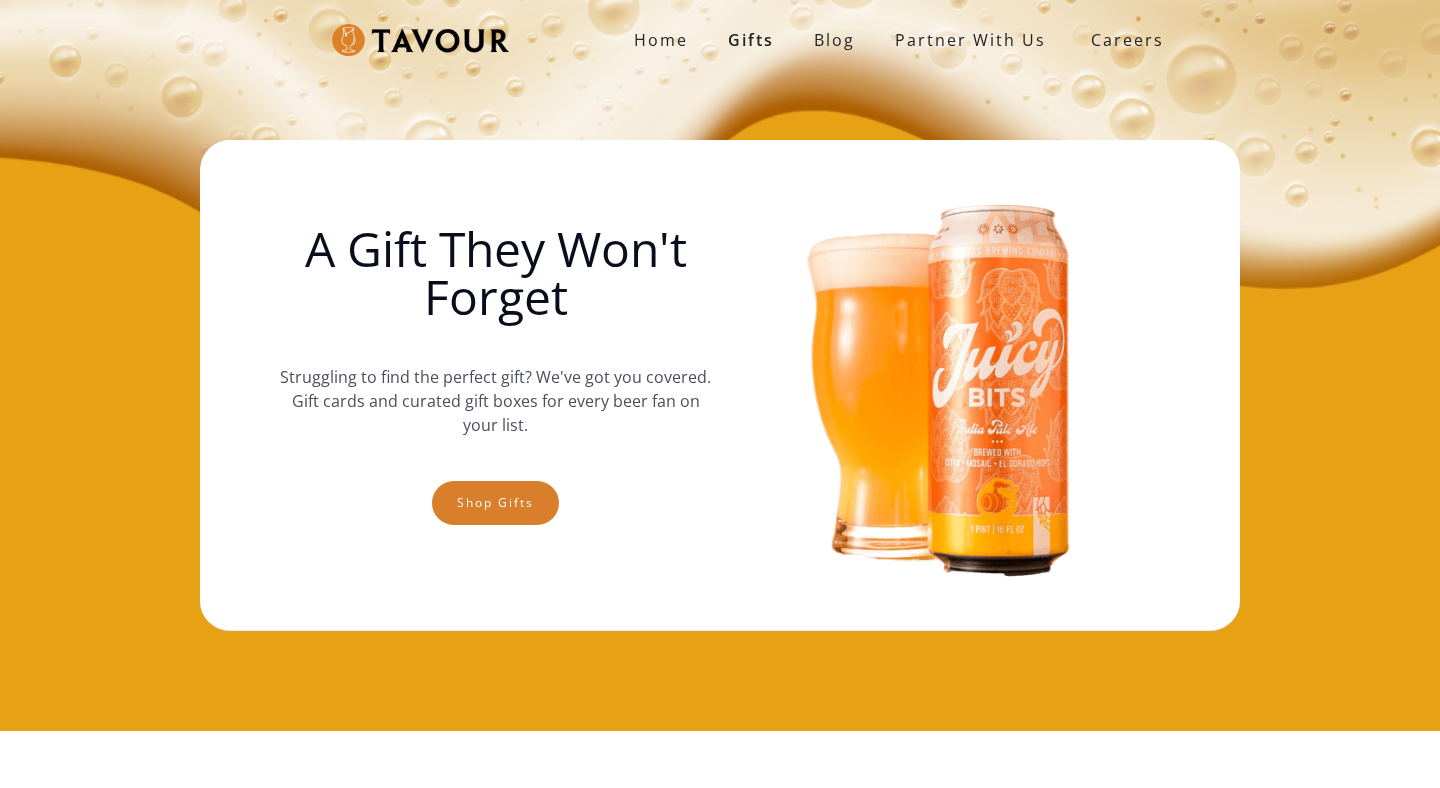 scroll, scrollTop: 0, scrollLeft: 0, axis: both 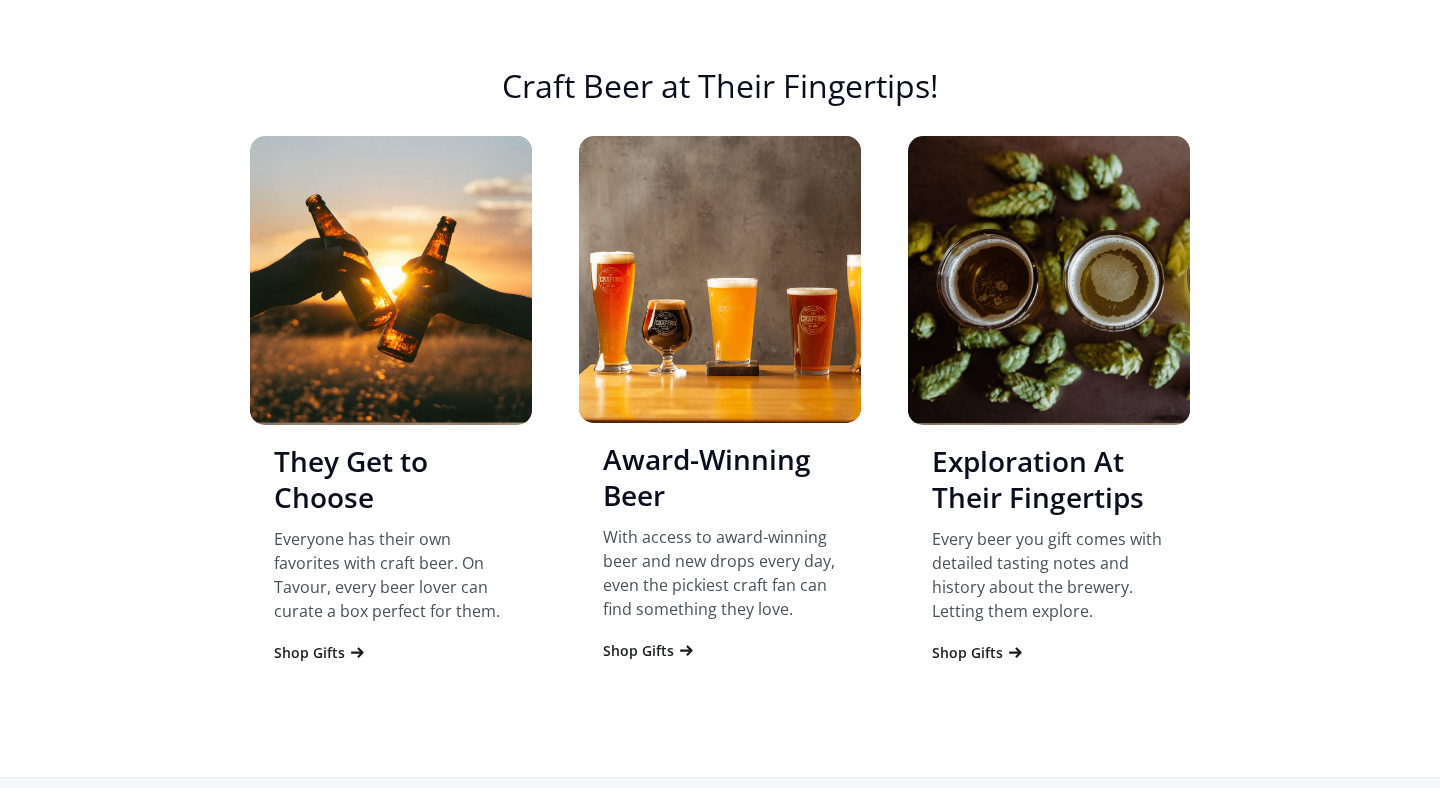 click at bounding box center [720, 279] 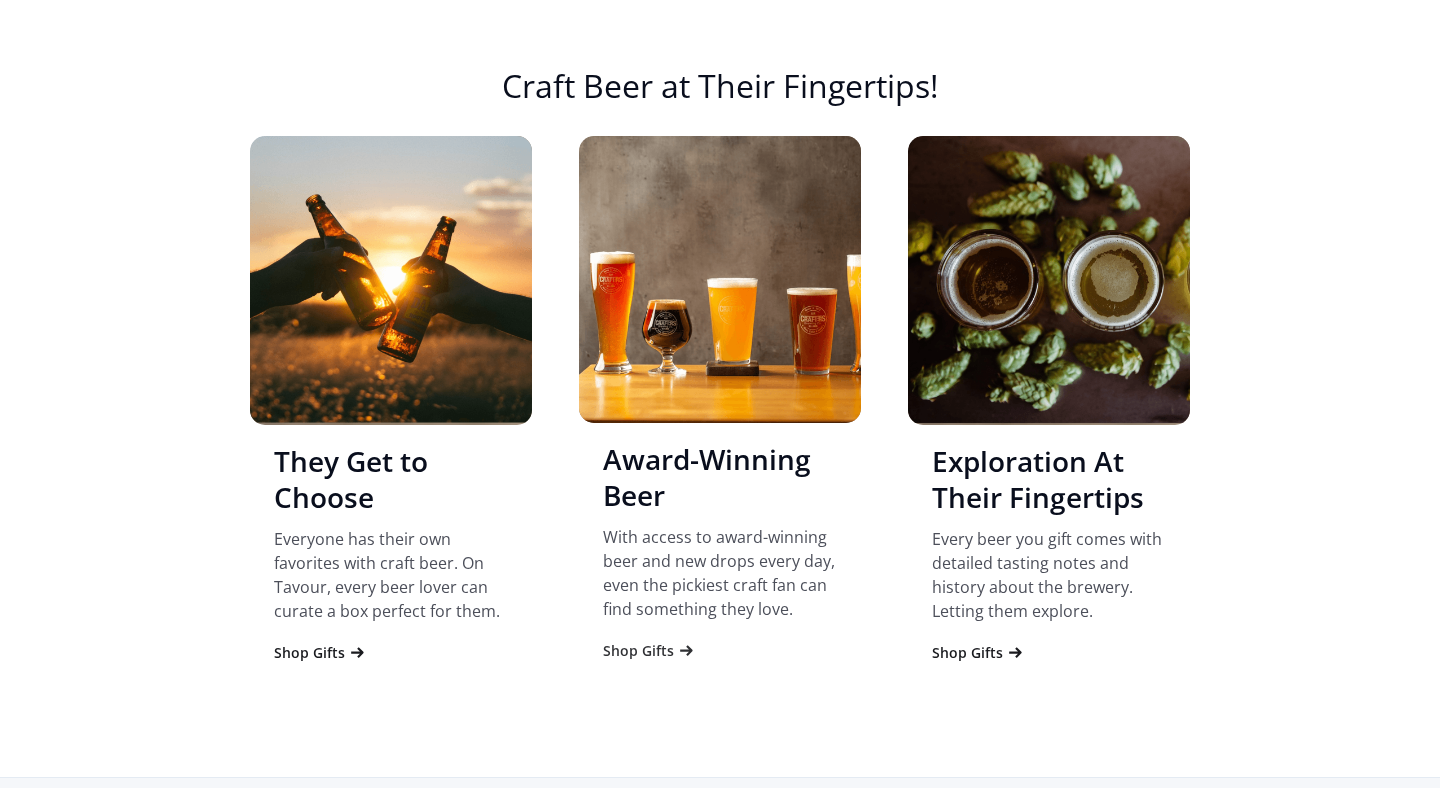 click on "Shop Gifts" at bounding box center [638, 651] 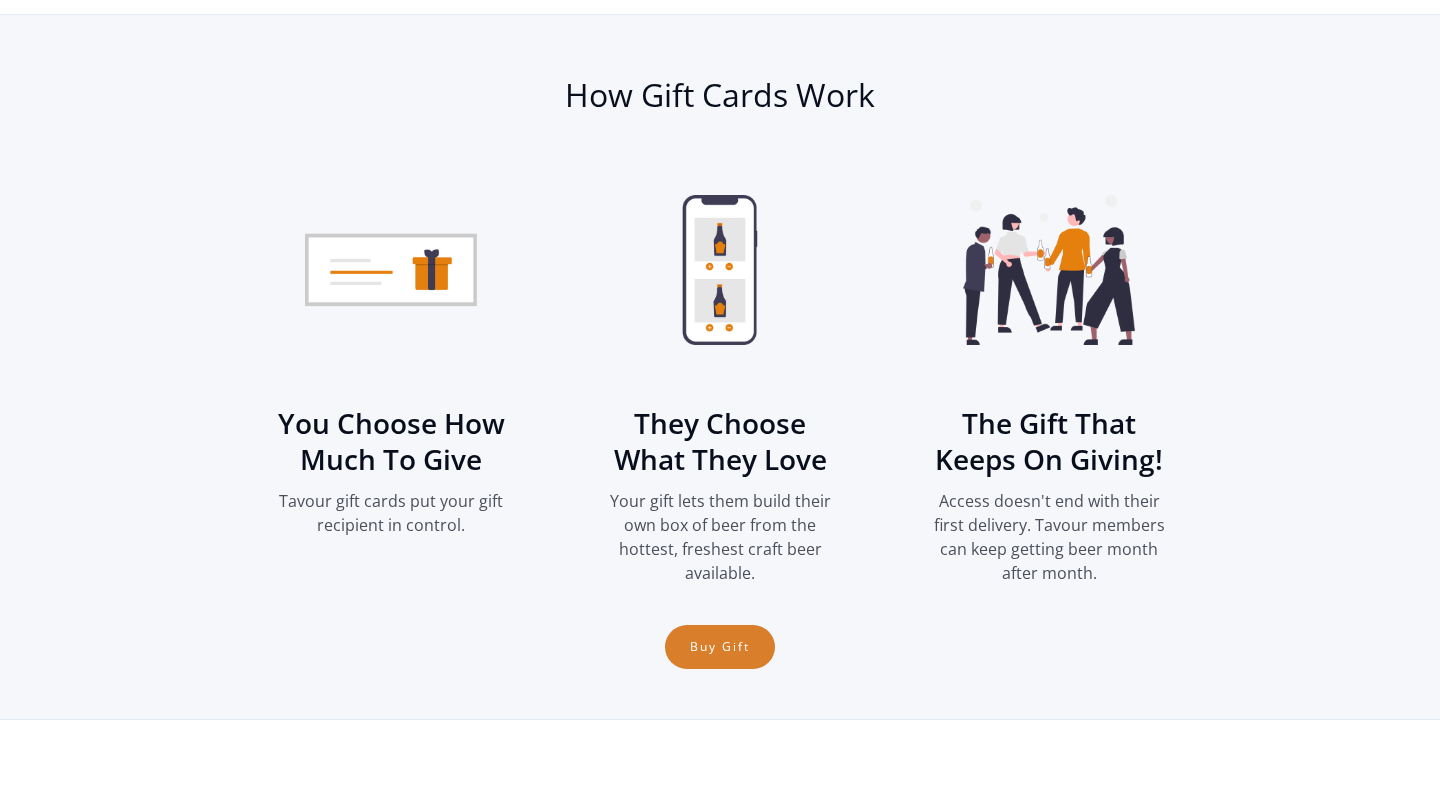 scroll, scrollTop: 2688, scrollLeft: 0, axis: vertical 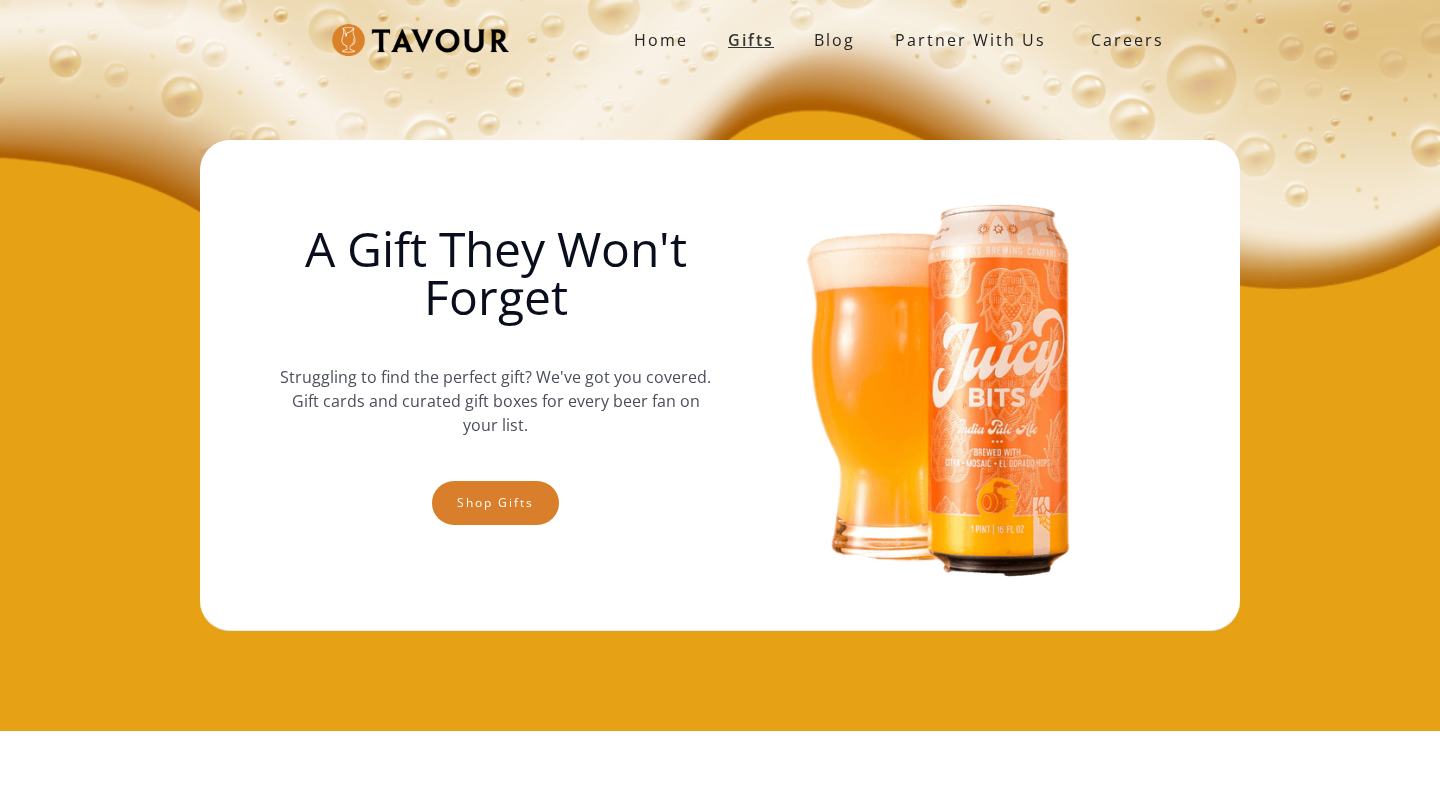 click on "Gifts" at bounding box center [751, 40] 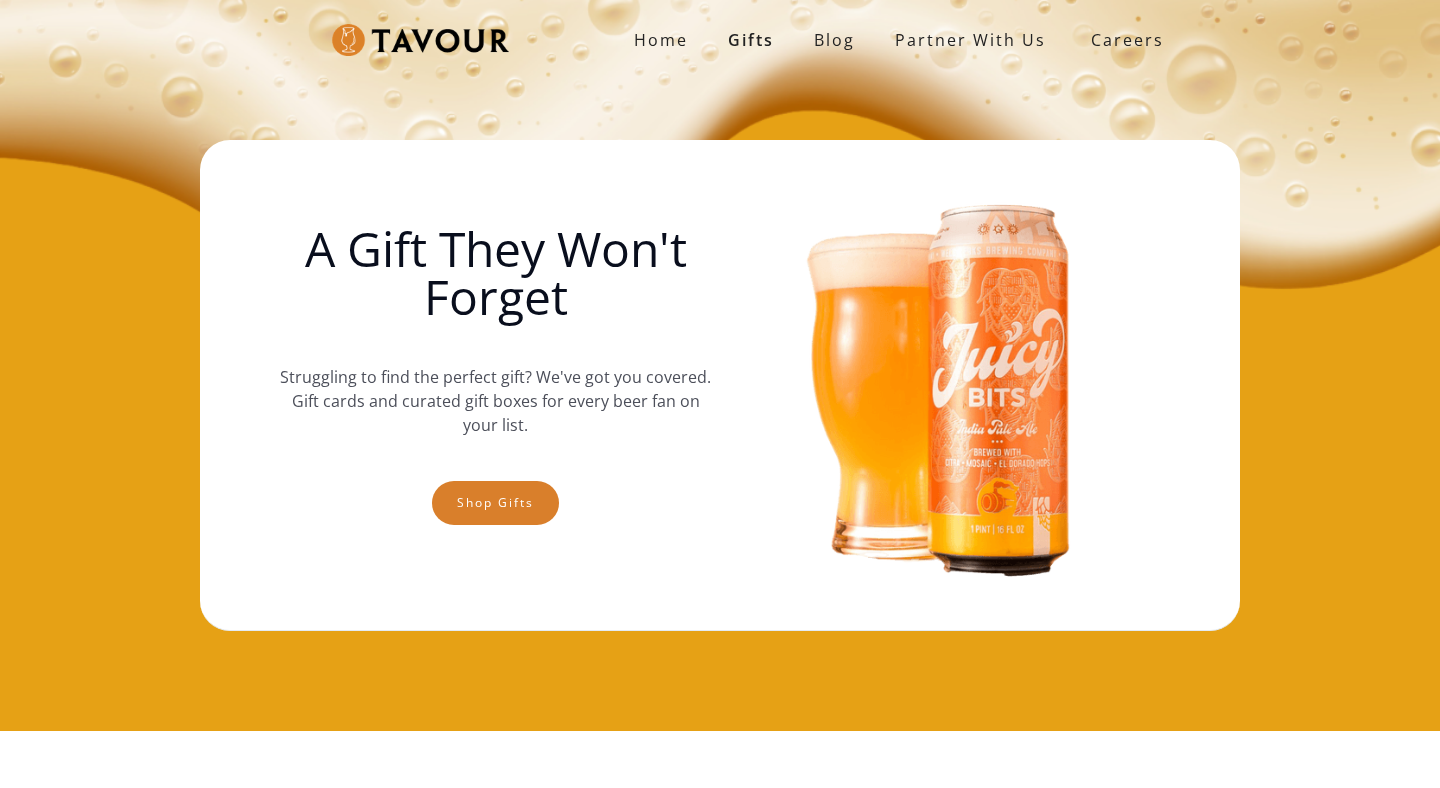 scroll, scrollTop: 0, scrollLeft: 0, axis: both 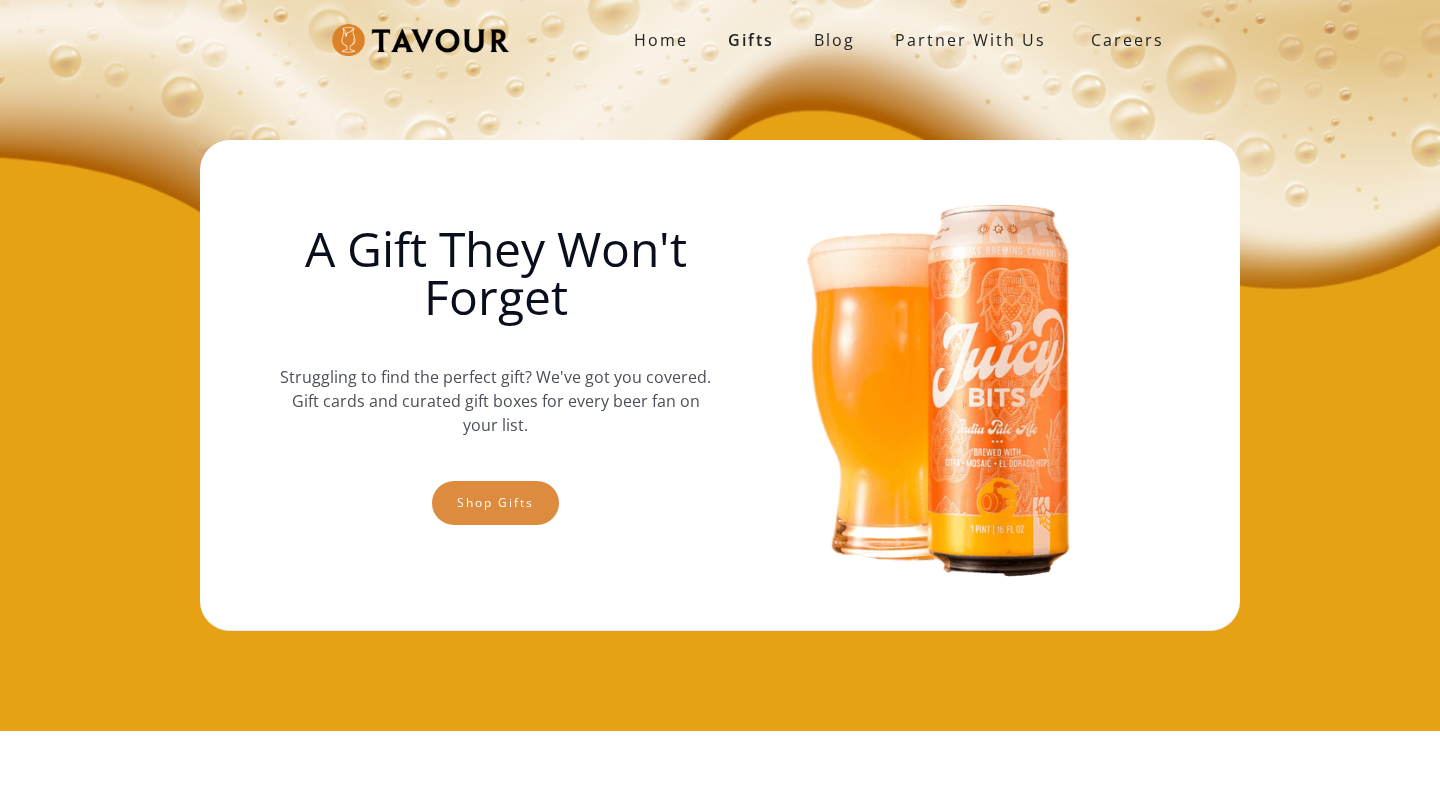 click on "Shop gifts" at bounding box center [495, 503] 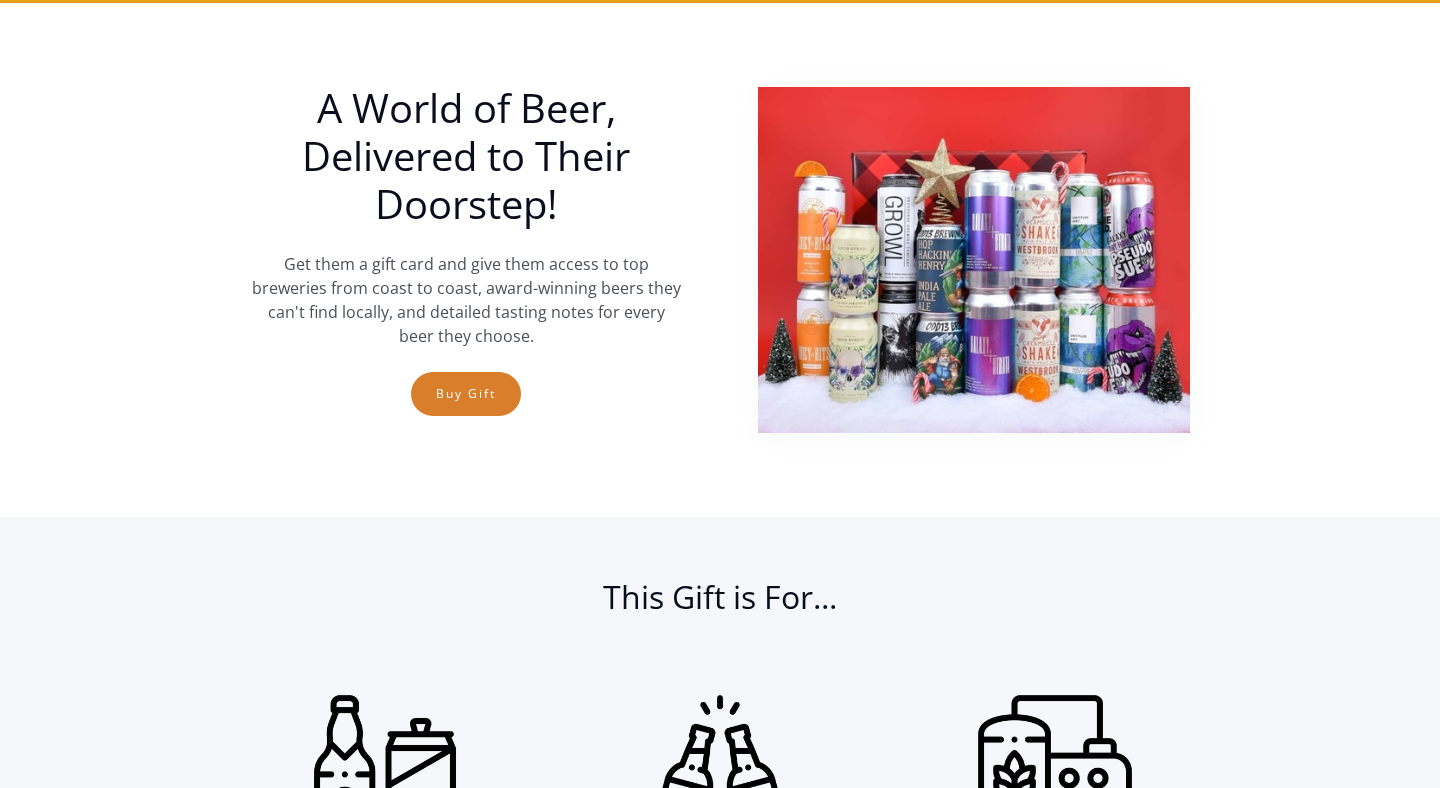 scroll, scrollTop: 731, scrollLeft: 0, axis: vertical 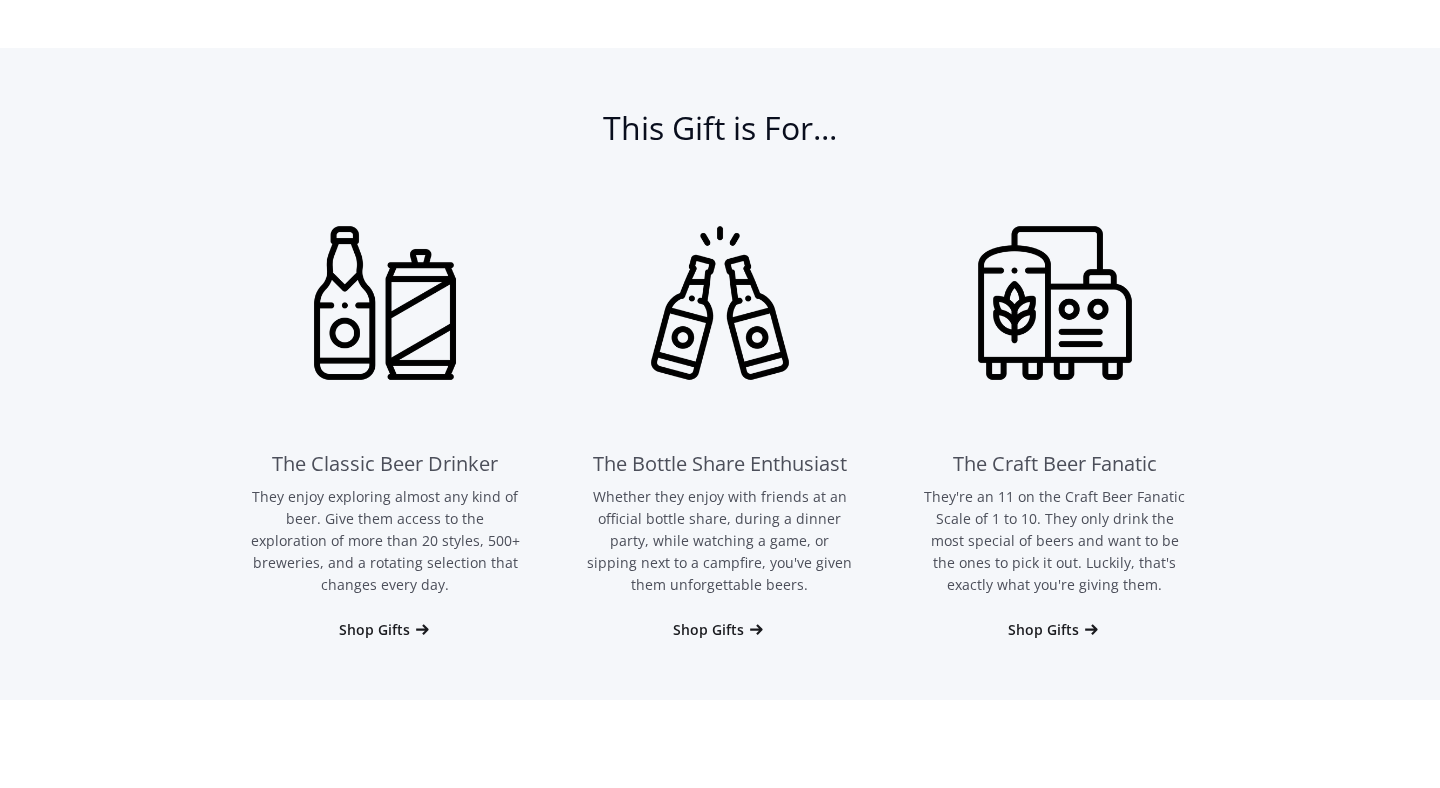 click on "The Bottle Share Enthusiast Whether they enjoy with friends at an official bottle share, during a dinner party, while watching a game, or sipping next to a campfire, you've given them unforgettable beers. Shop Gifts" at bounding box center (720, 414) 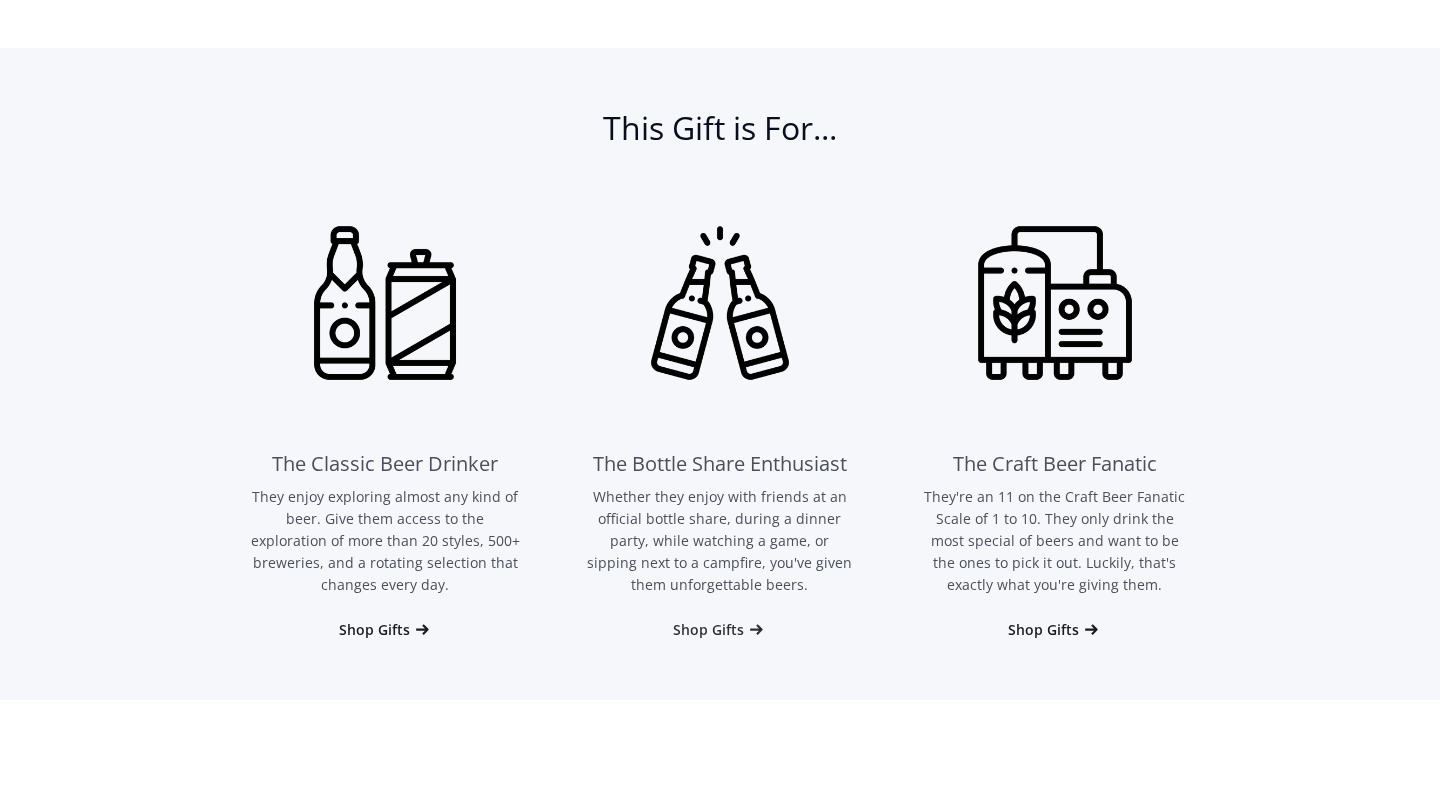 click on "Shop Gifts" at bounding box center (708, 630) 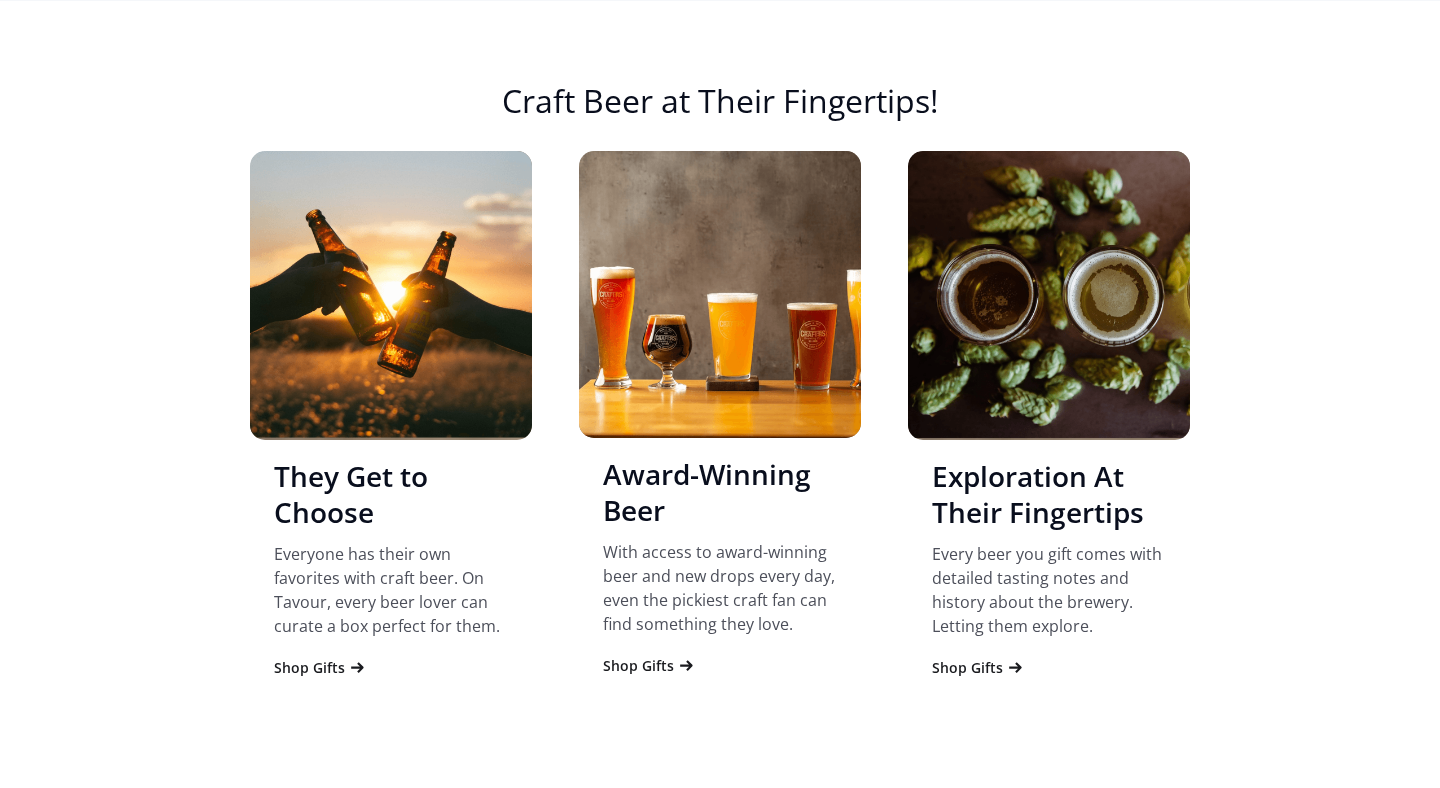 scroll, scrollTop: 1897, scrollLeft: 0, axis: vertical 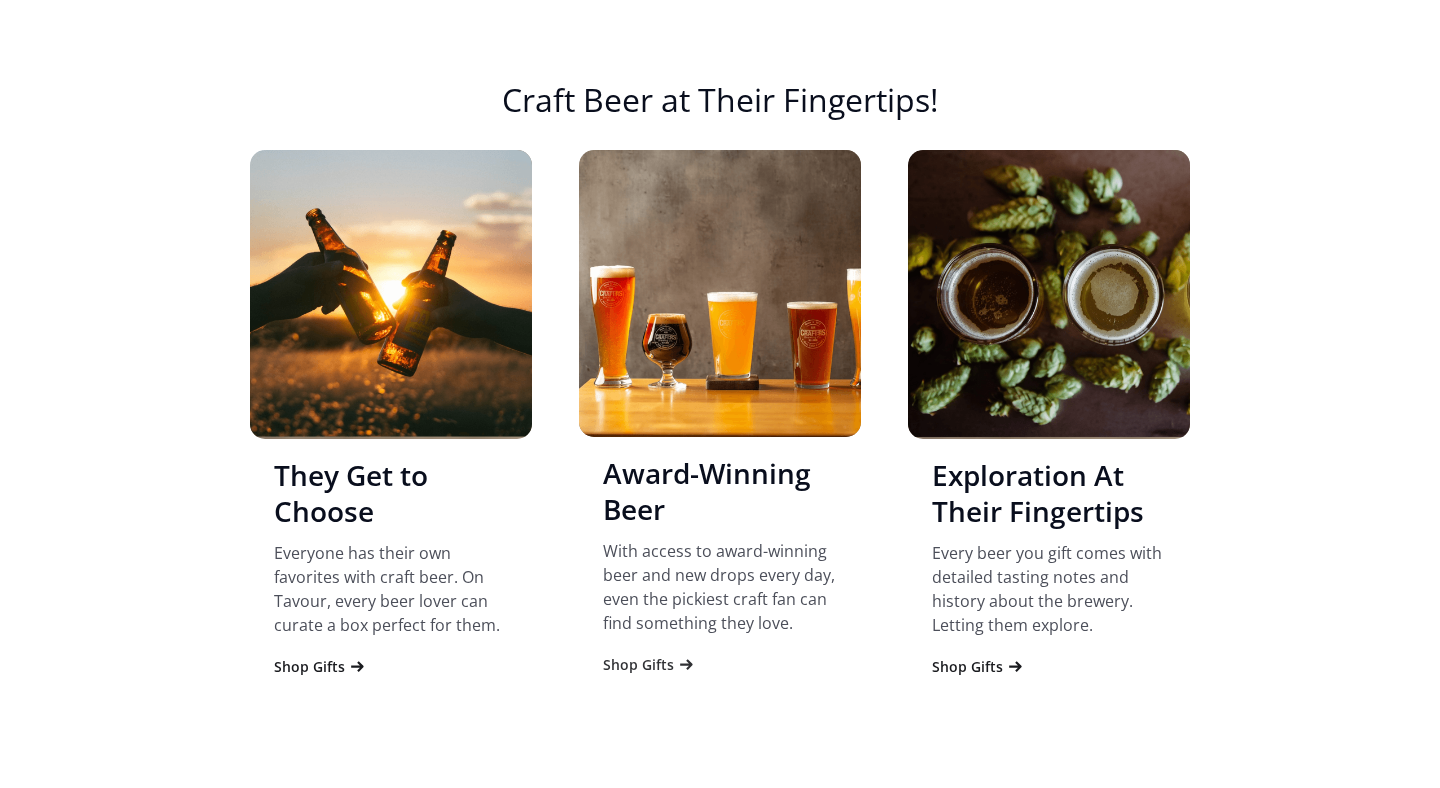 click on "Shop Gifts" at bounding box center (638, 665) 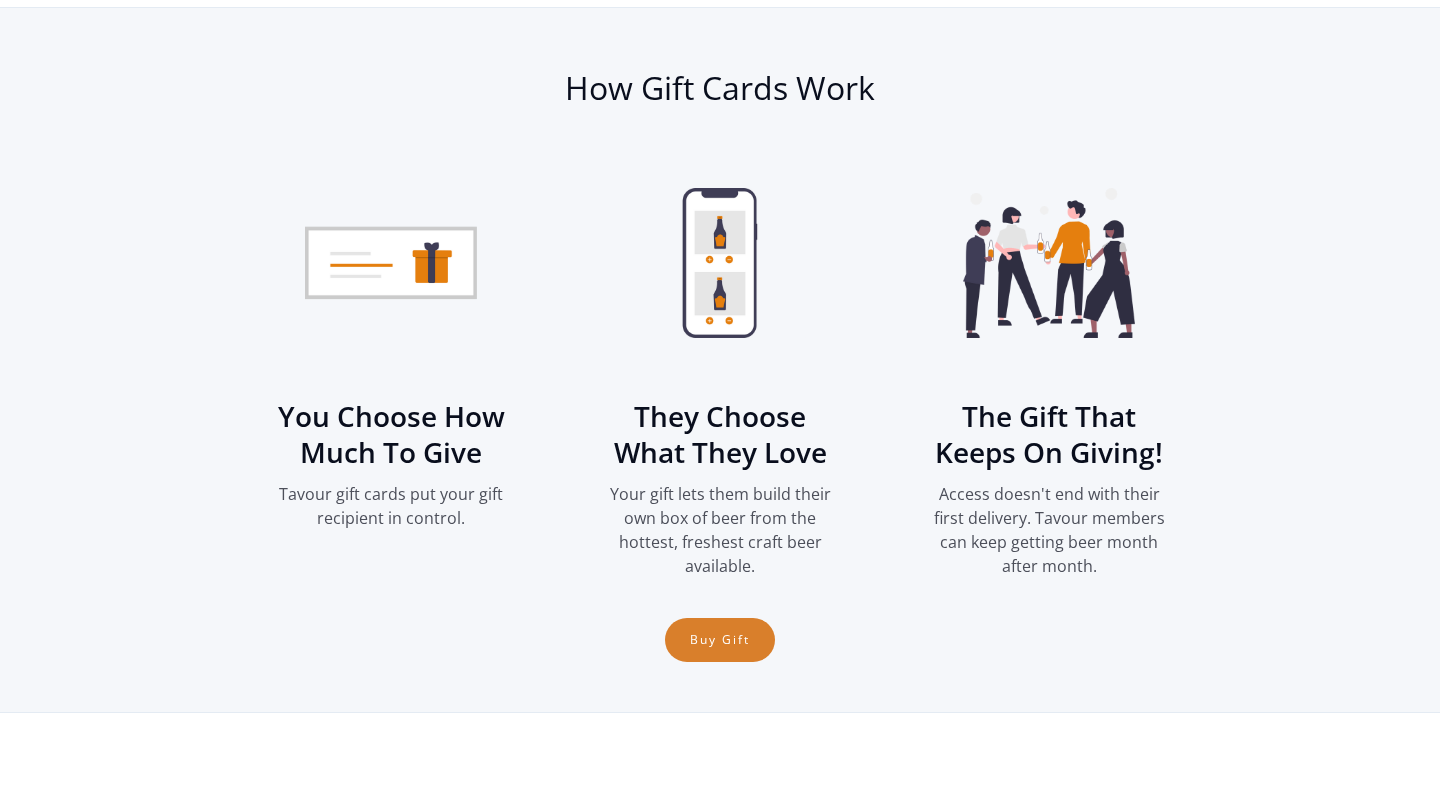 scroll, scrollTop: 2688, scrollLeft: 0, axis: vertical 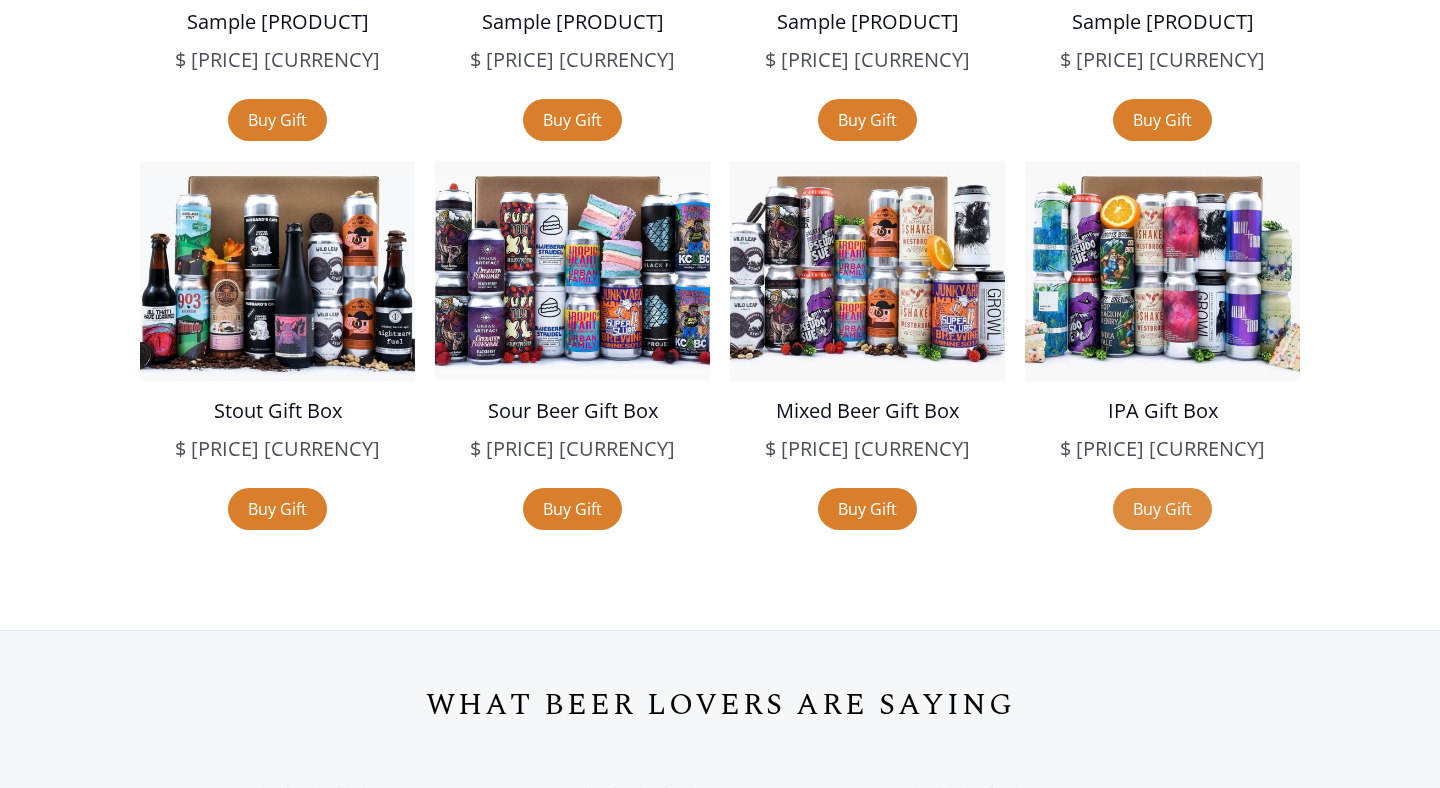 click on "Buy Gift" at bounding box center [1162, 509] 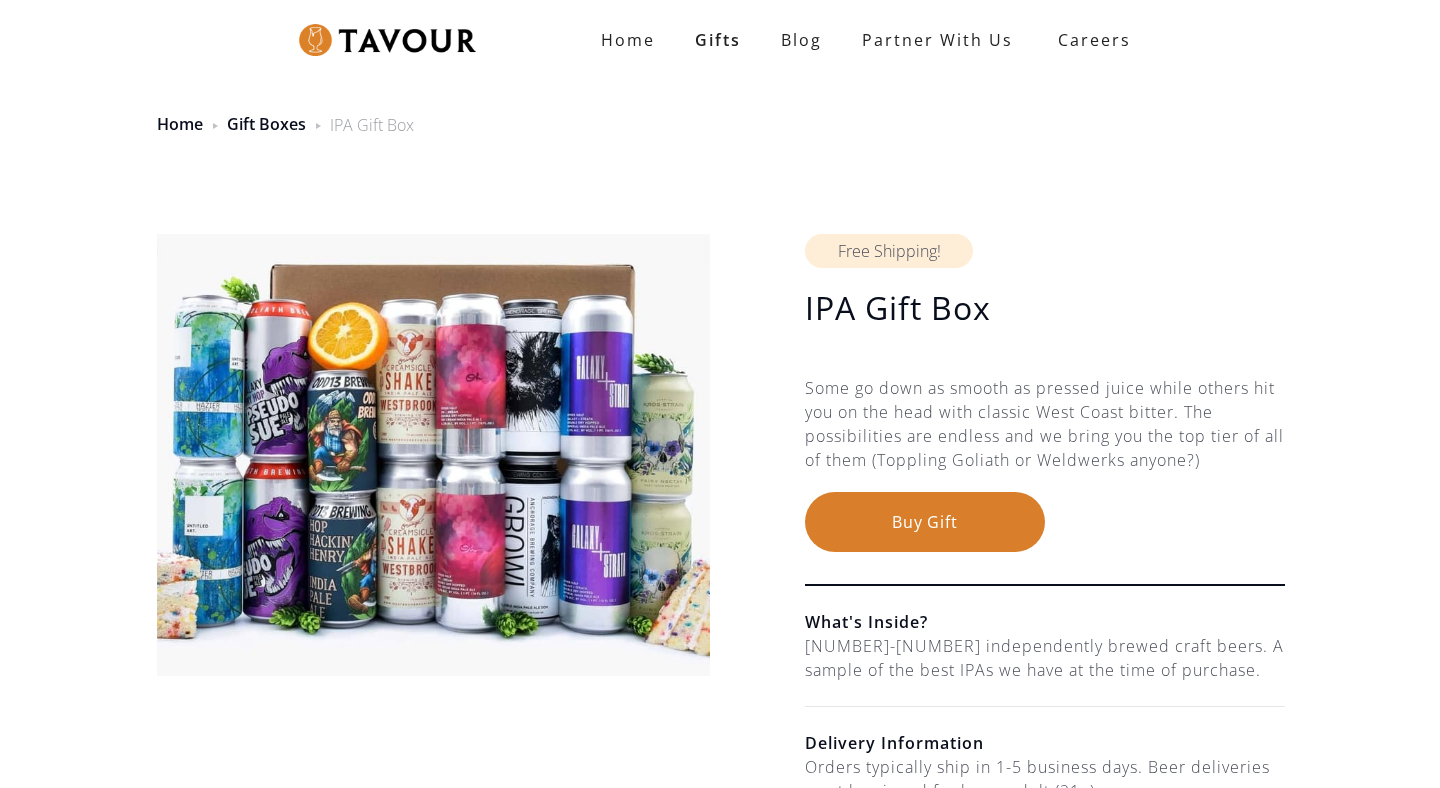 scroll, scrollTop: 0, scrollLeft: 0, axis: both 